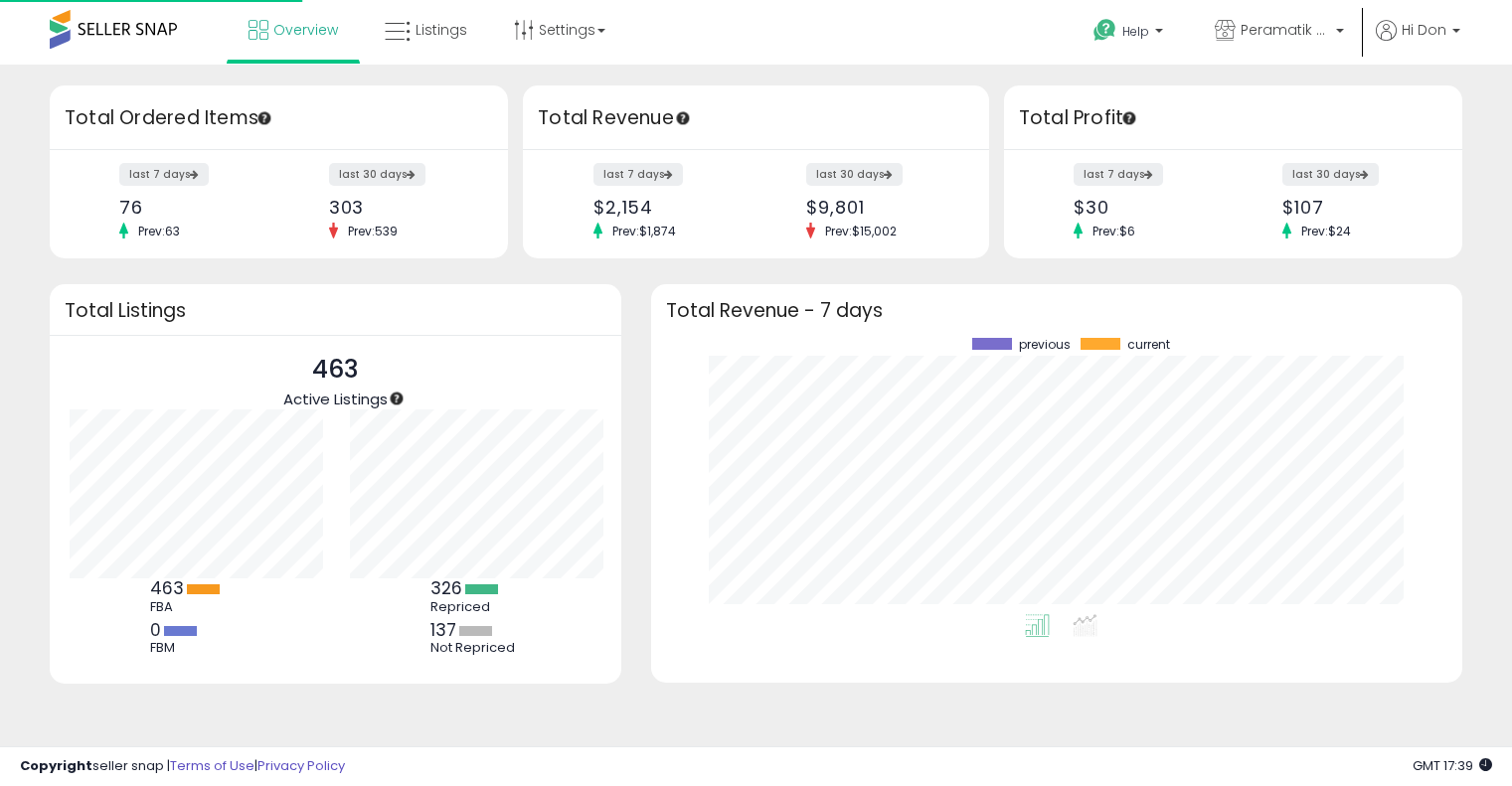 scroll, scrollTop: 0, scrollLeft: 0, axis: both 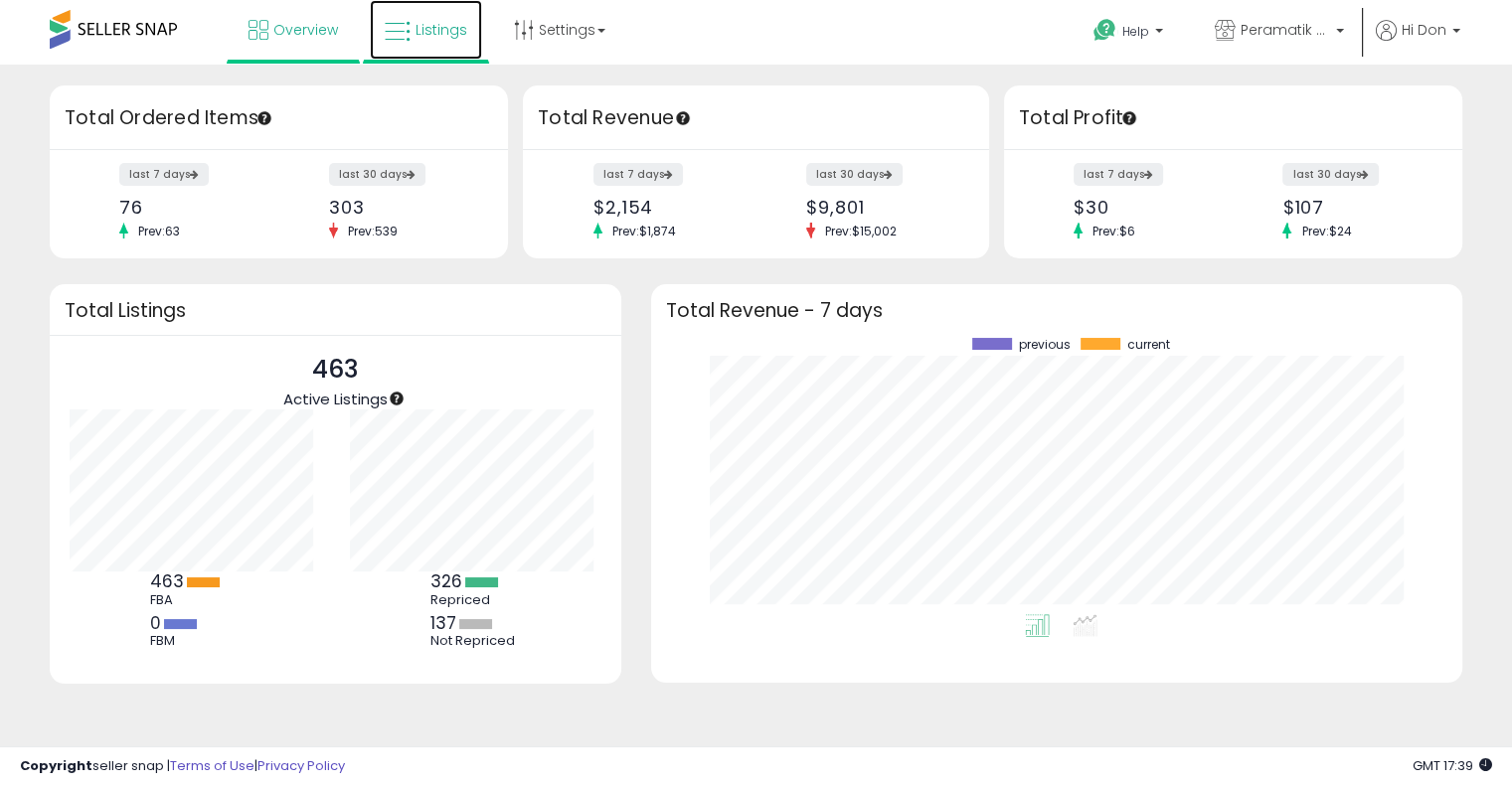 click on "Listings" at bounding box center [425, 30] 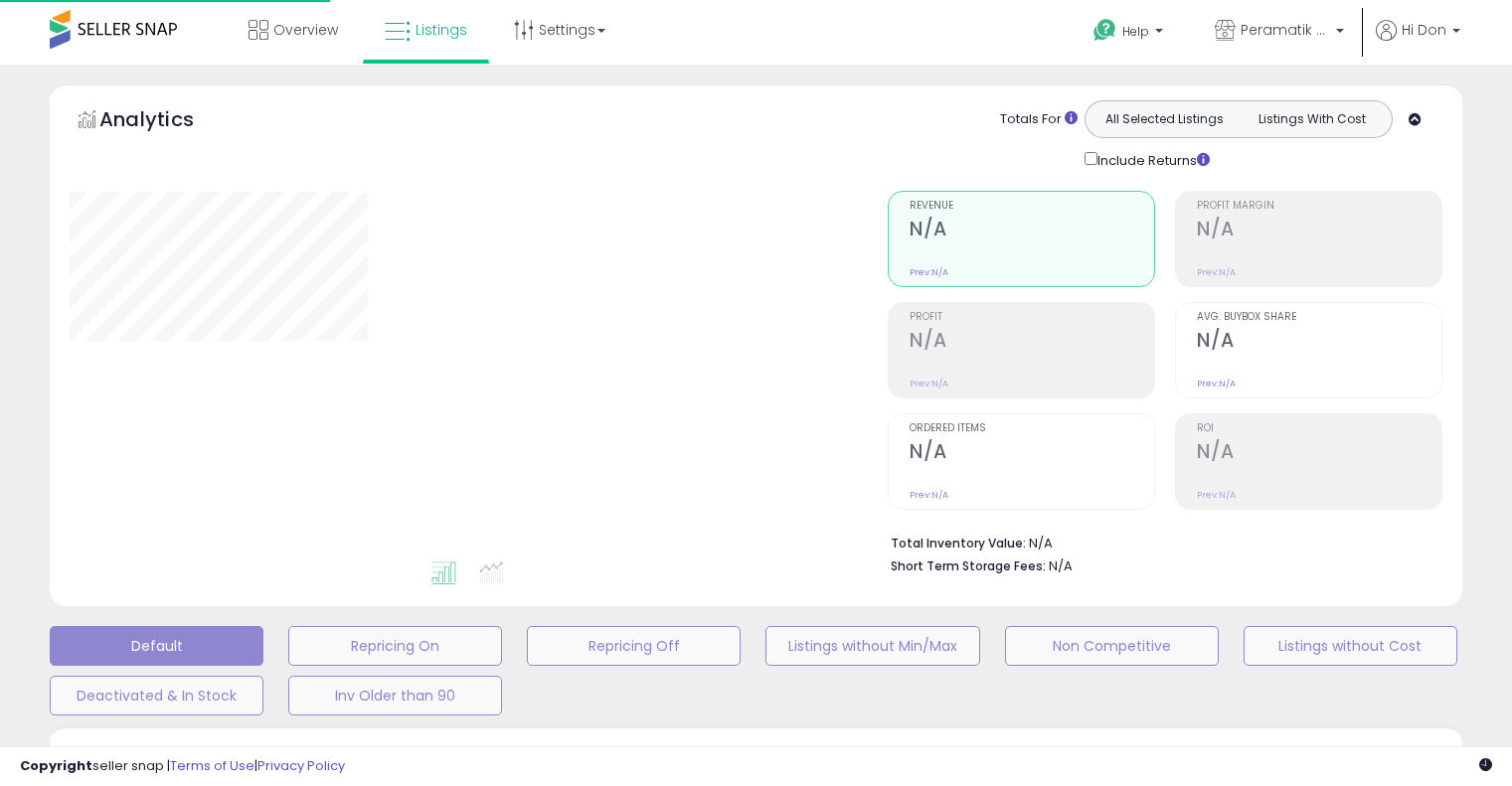 scroll, scrollTop: 0, scrollLeft: 0, axis: both 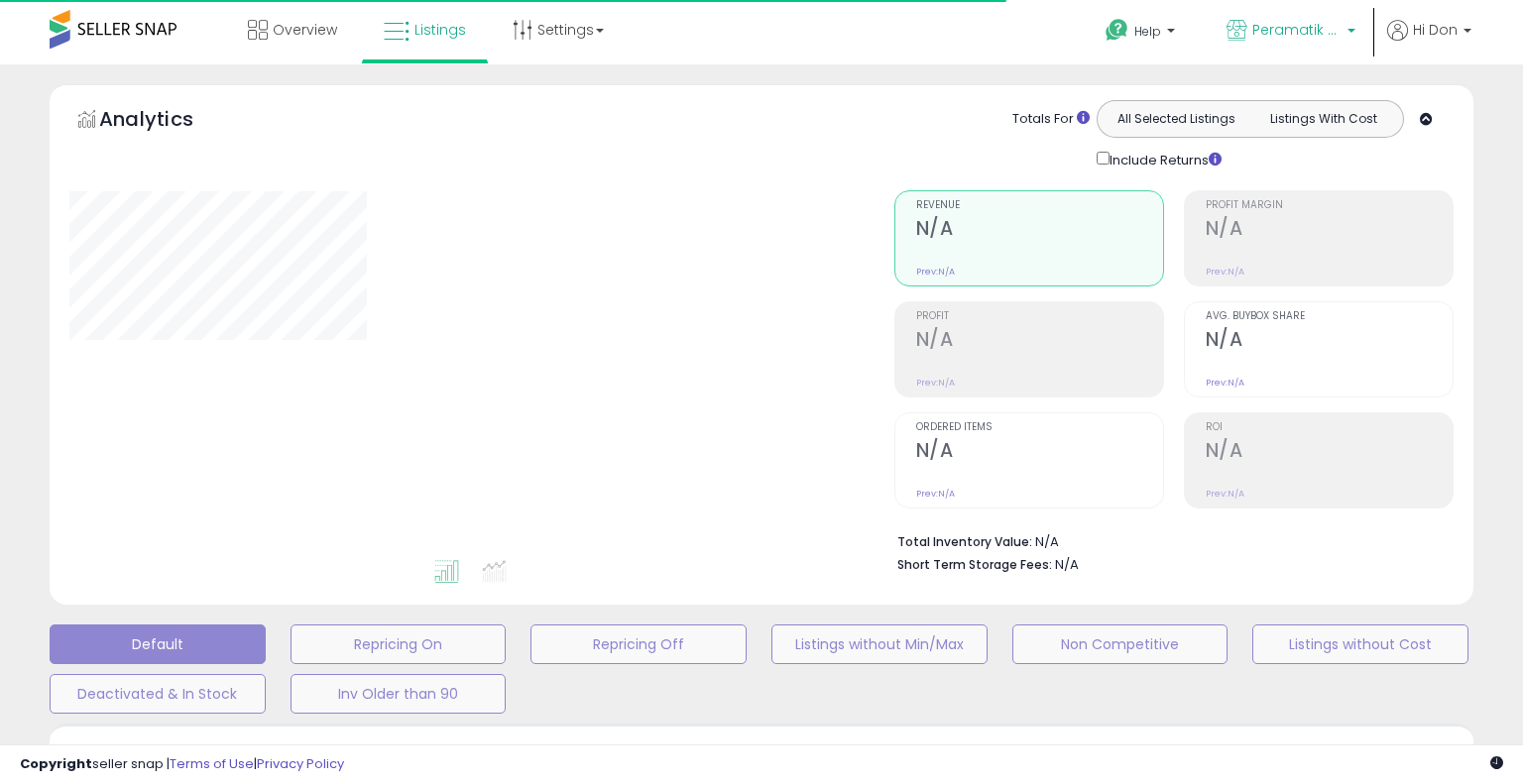 click on "Peramatik Goods Ltd CA" at bounding box center [1297, 30] 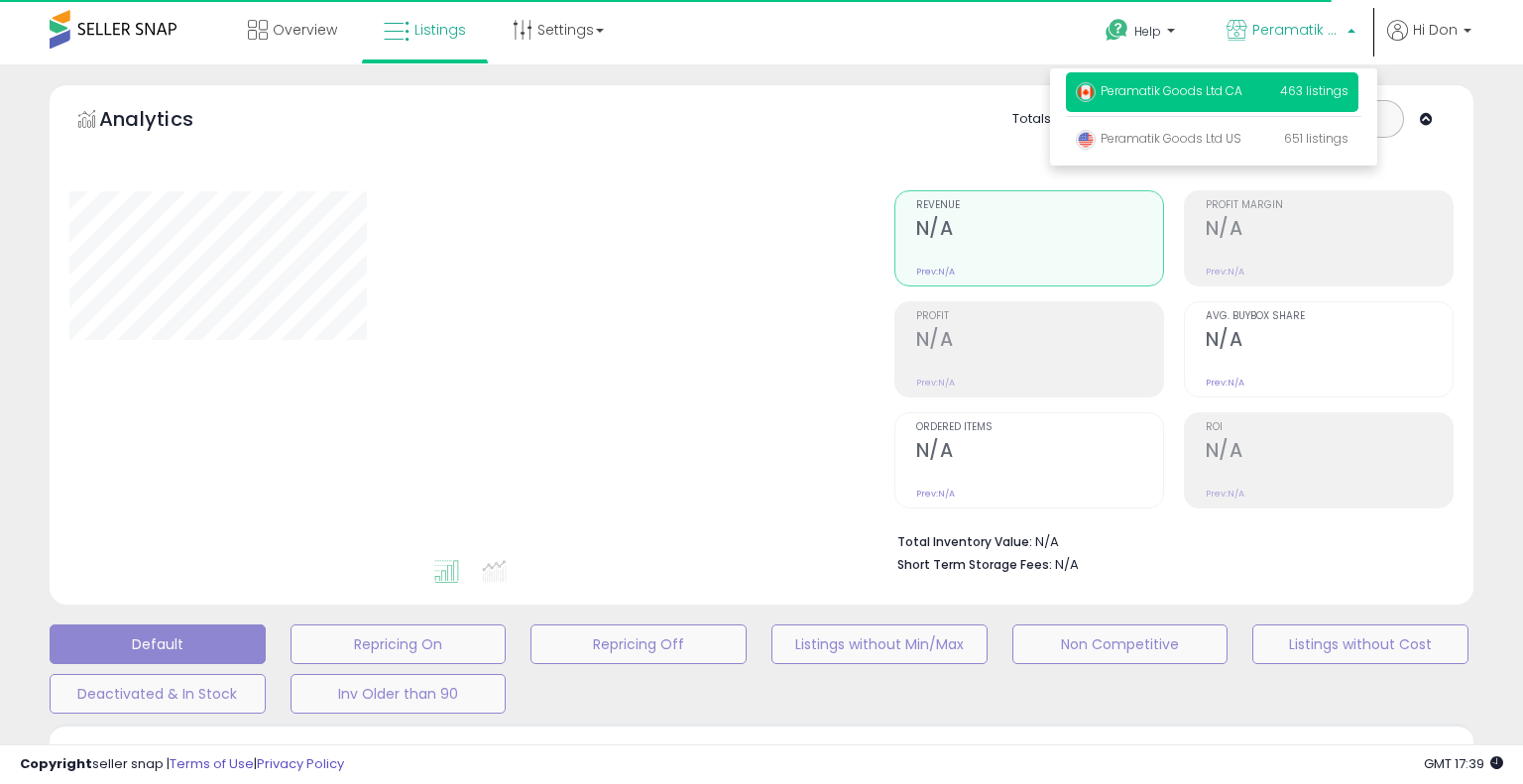 click on "Retrieving graph data.." at bounding box center (467, 374) 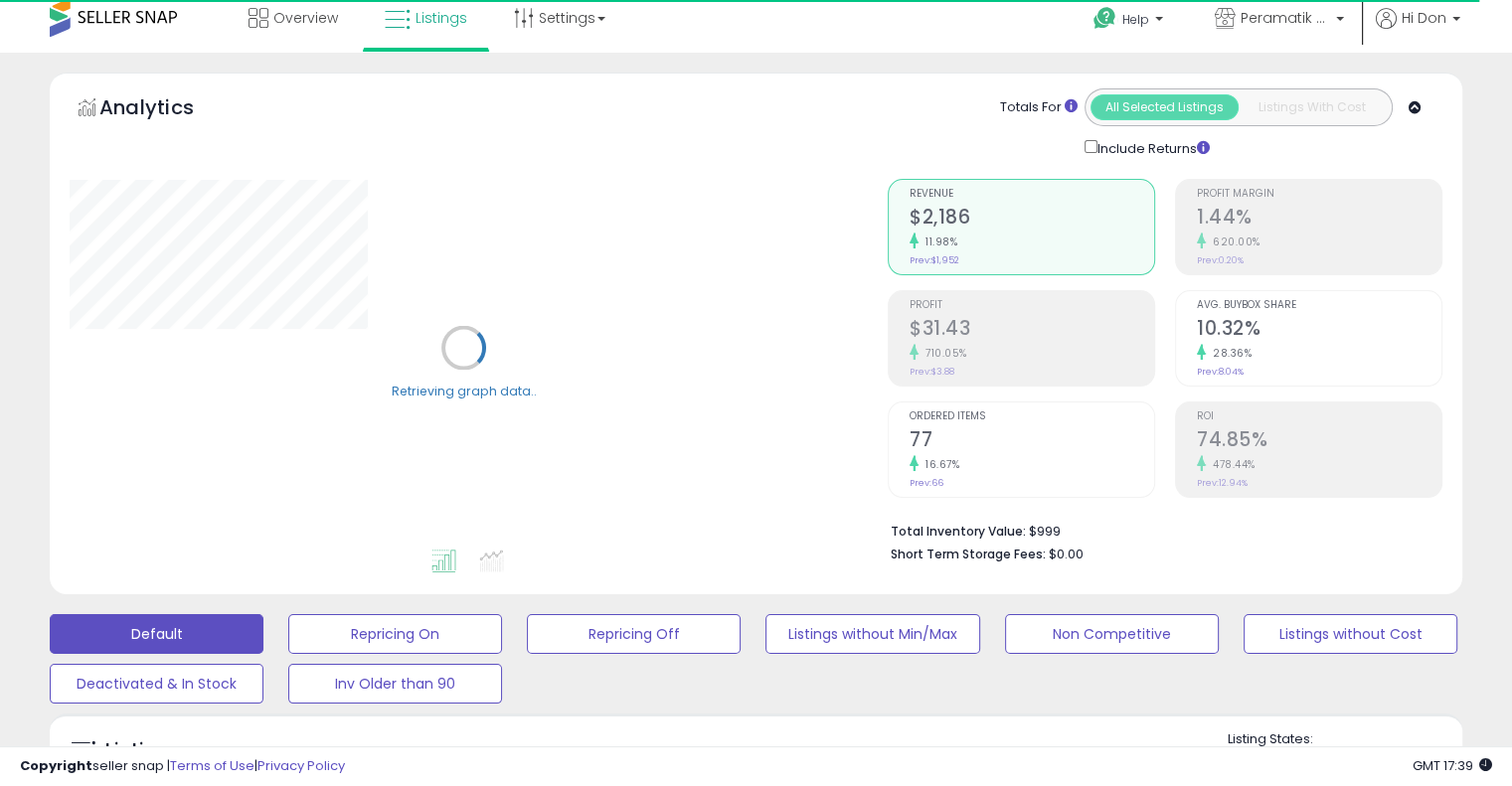 scroll, scrollTop: 662, scrollLeft: 0, axis: vertical 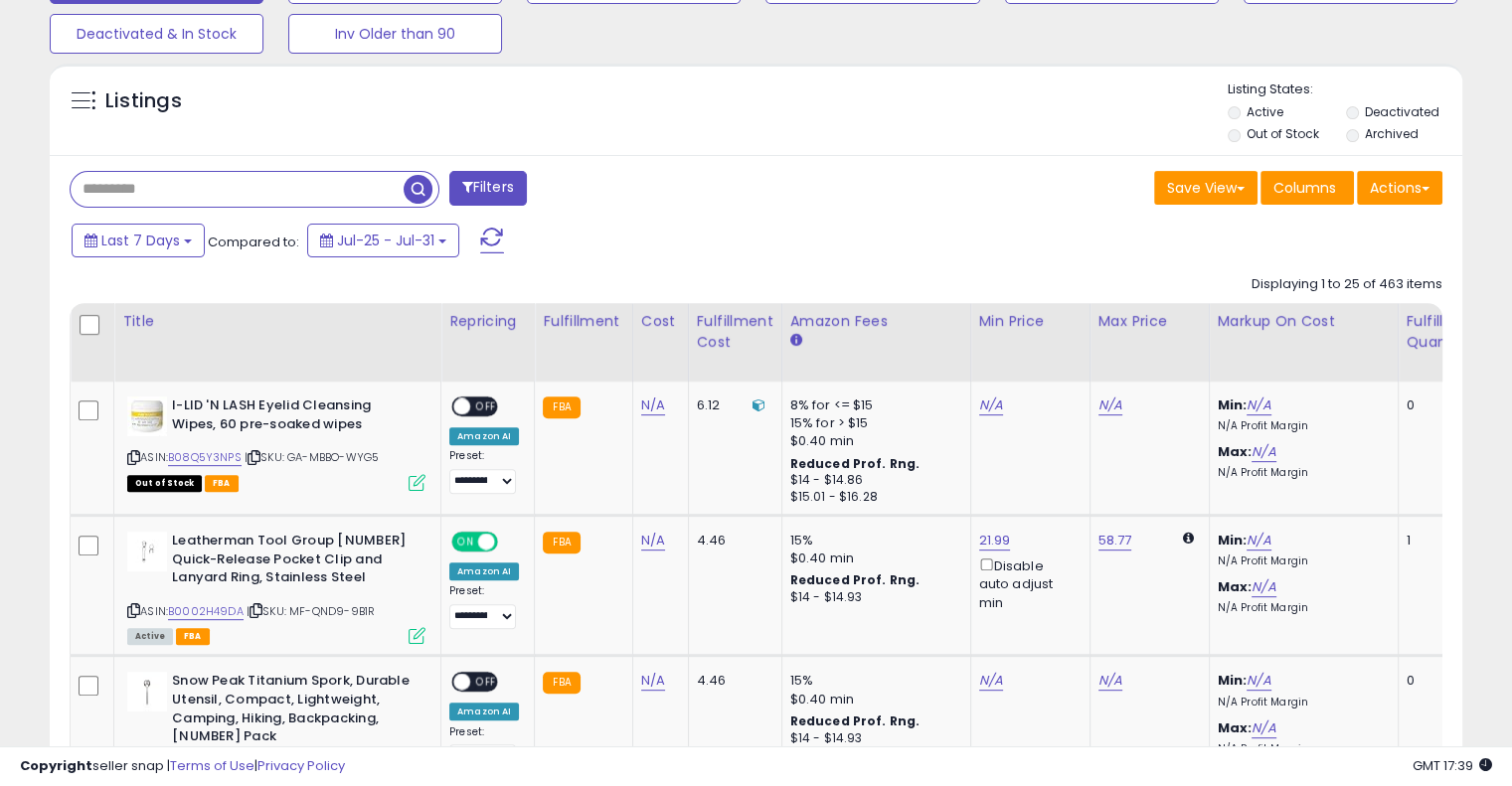 paste on "**********" 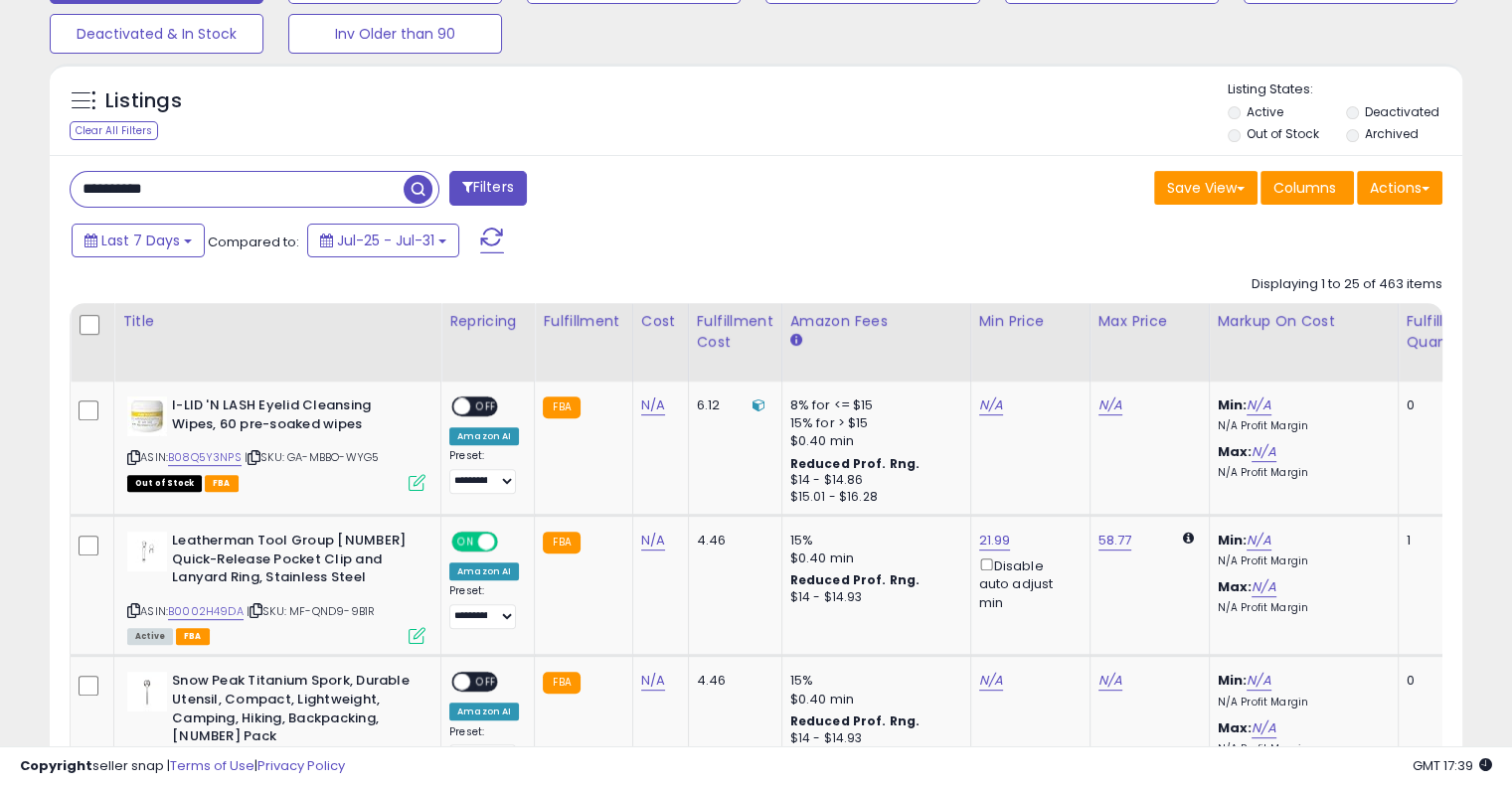 type on "**********" 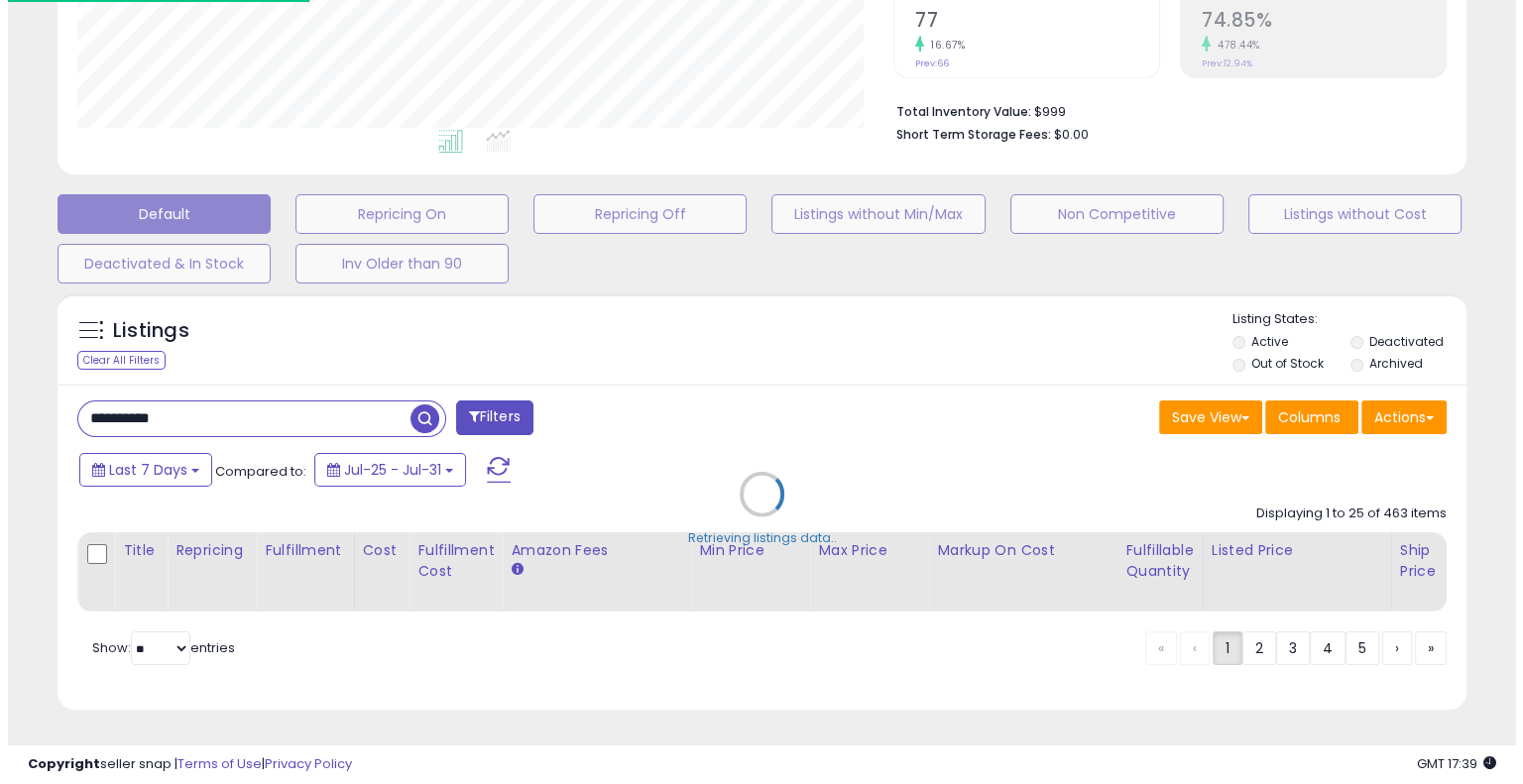 scroll, scrollTop: 444, scrollLeft: 0, axis: vertical 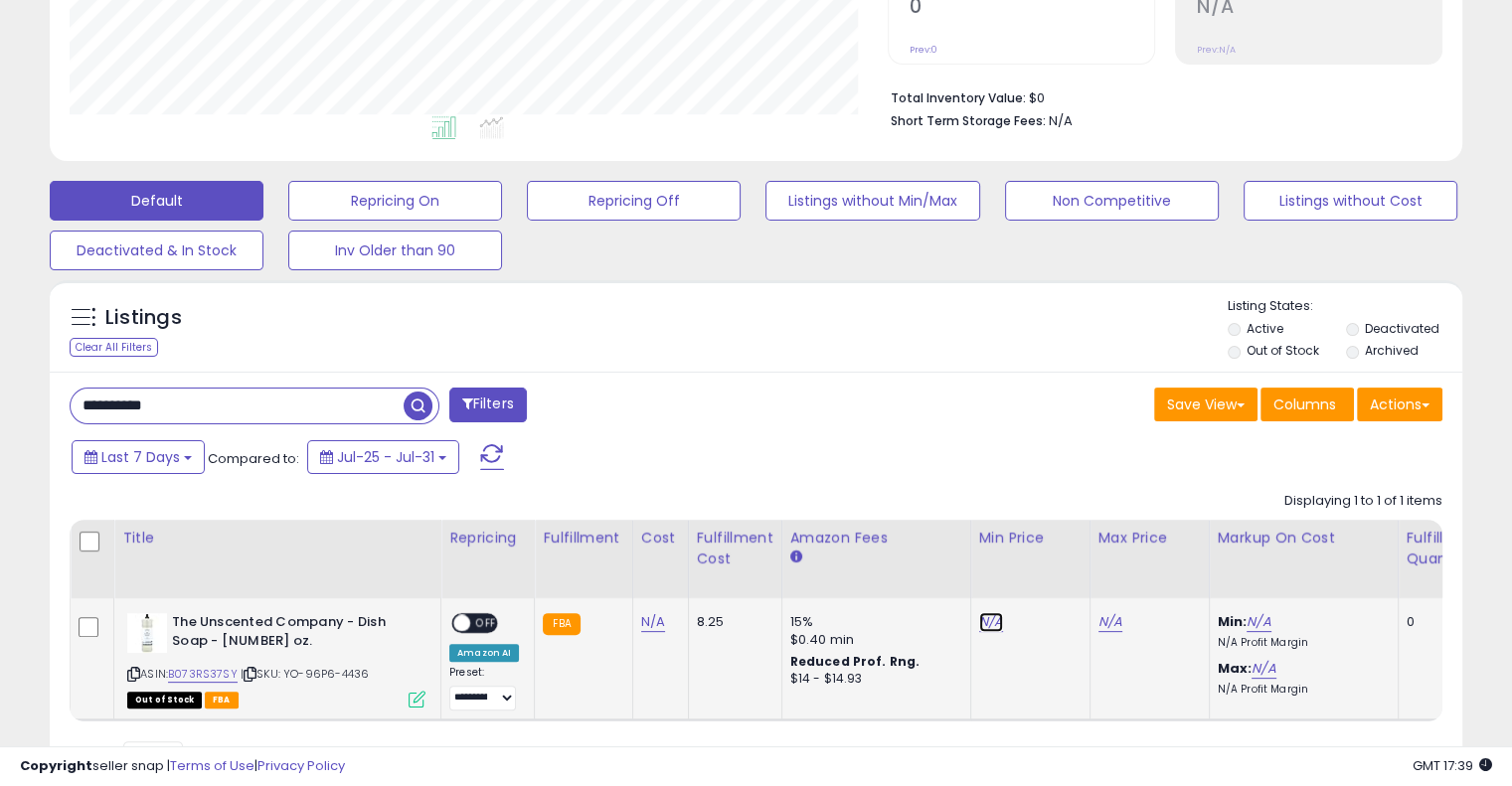 click on "N/A" at bounding box center [991, 622] 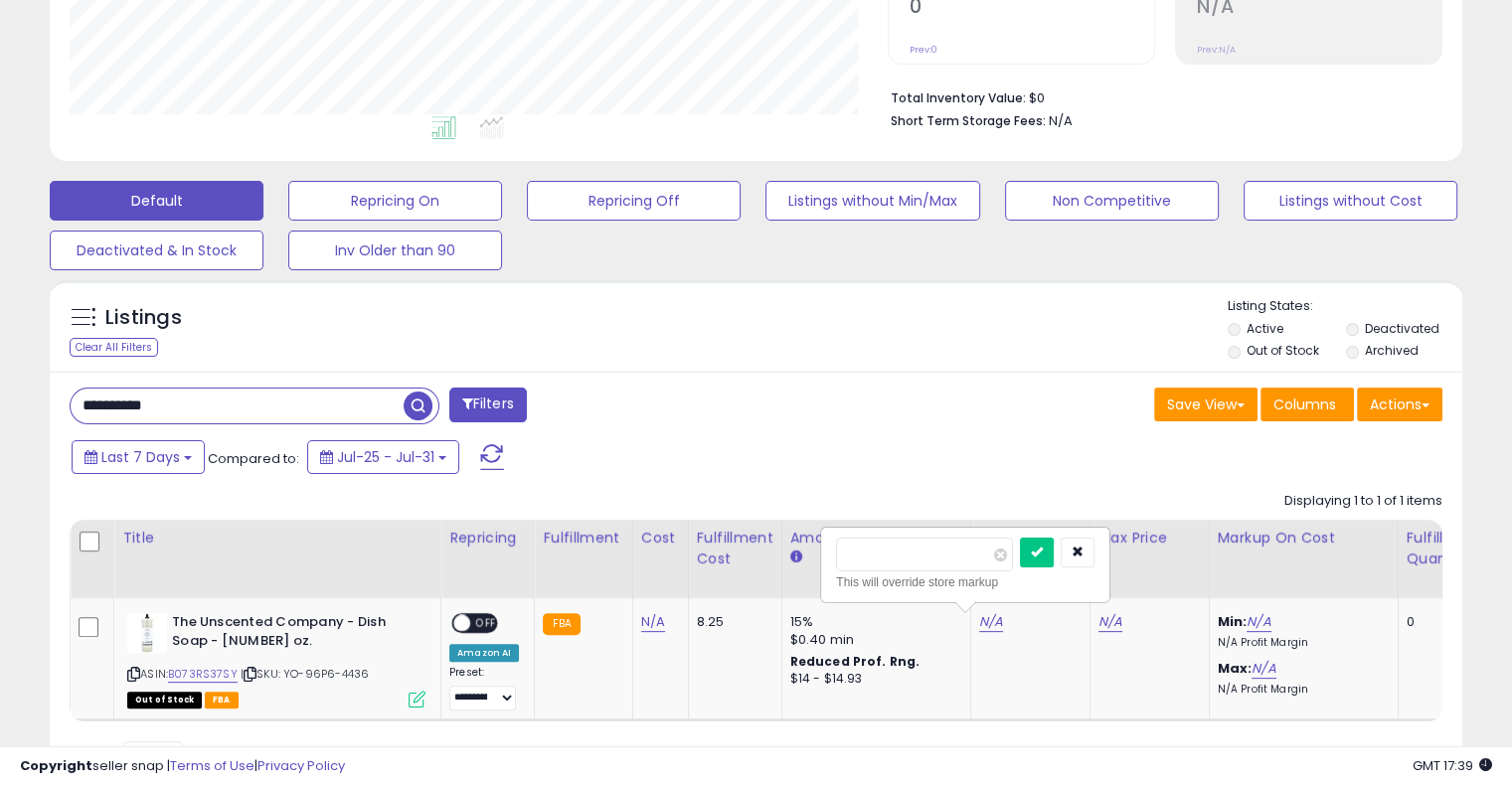 type on "*" 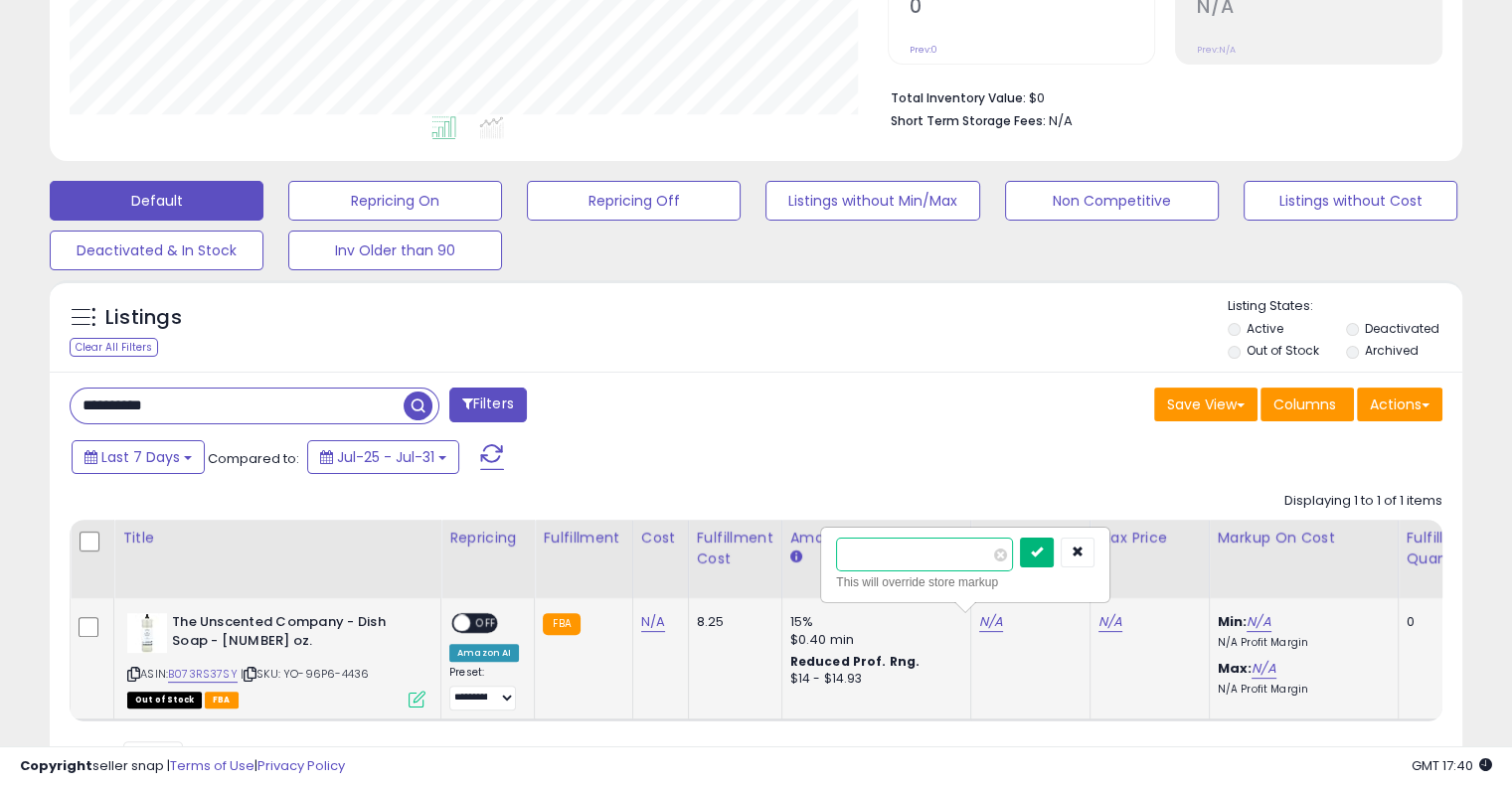 type on "*****" 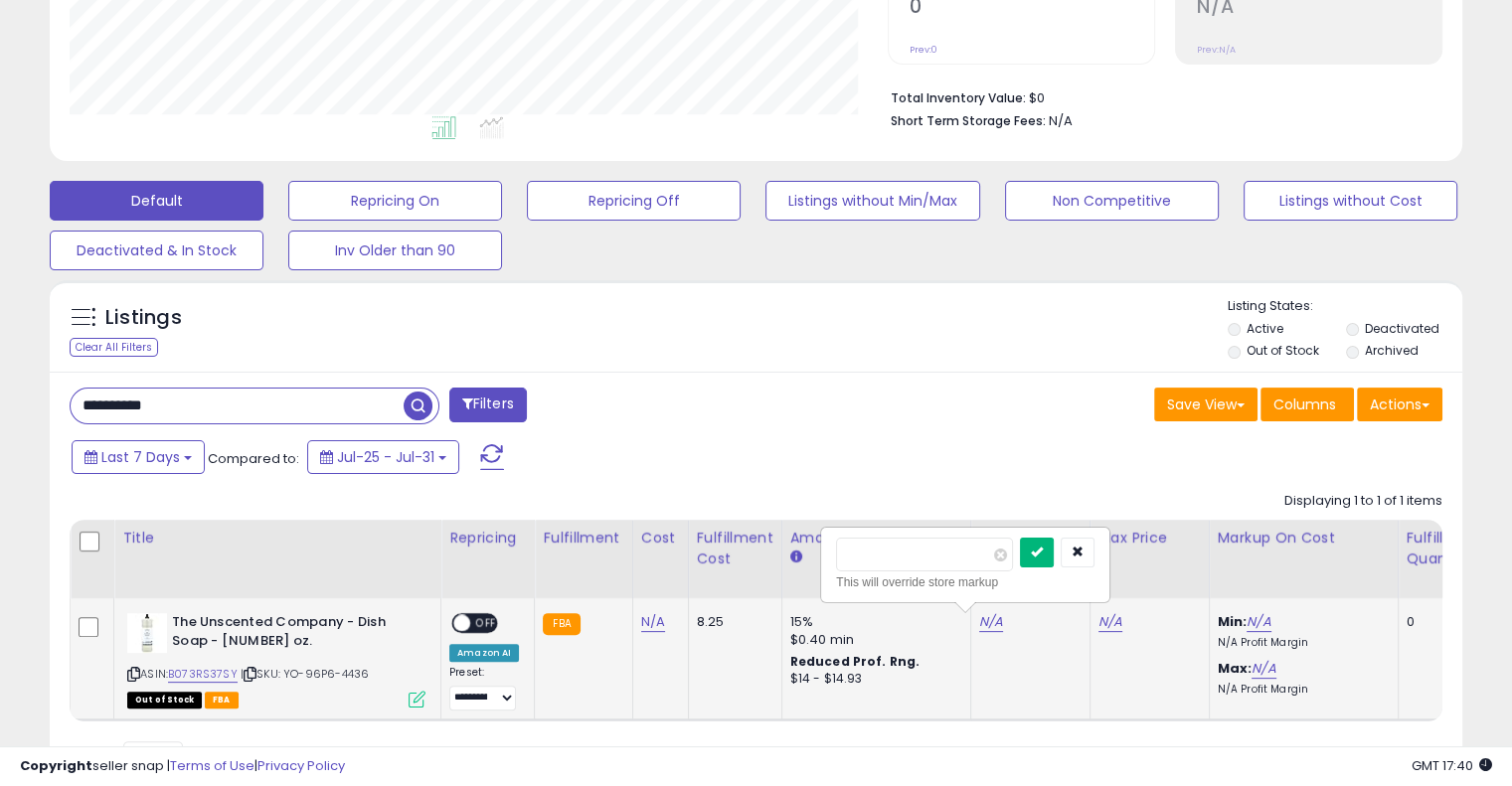 click at bounding box center [1037, 551] 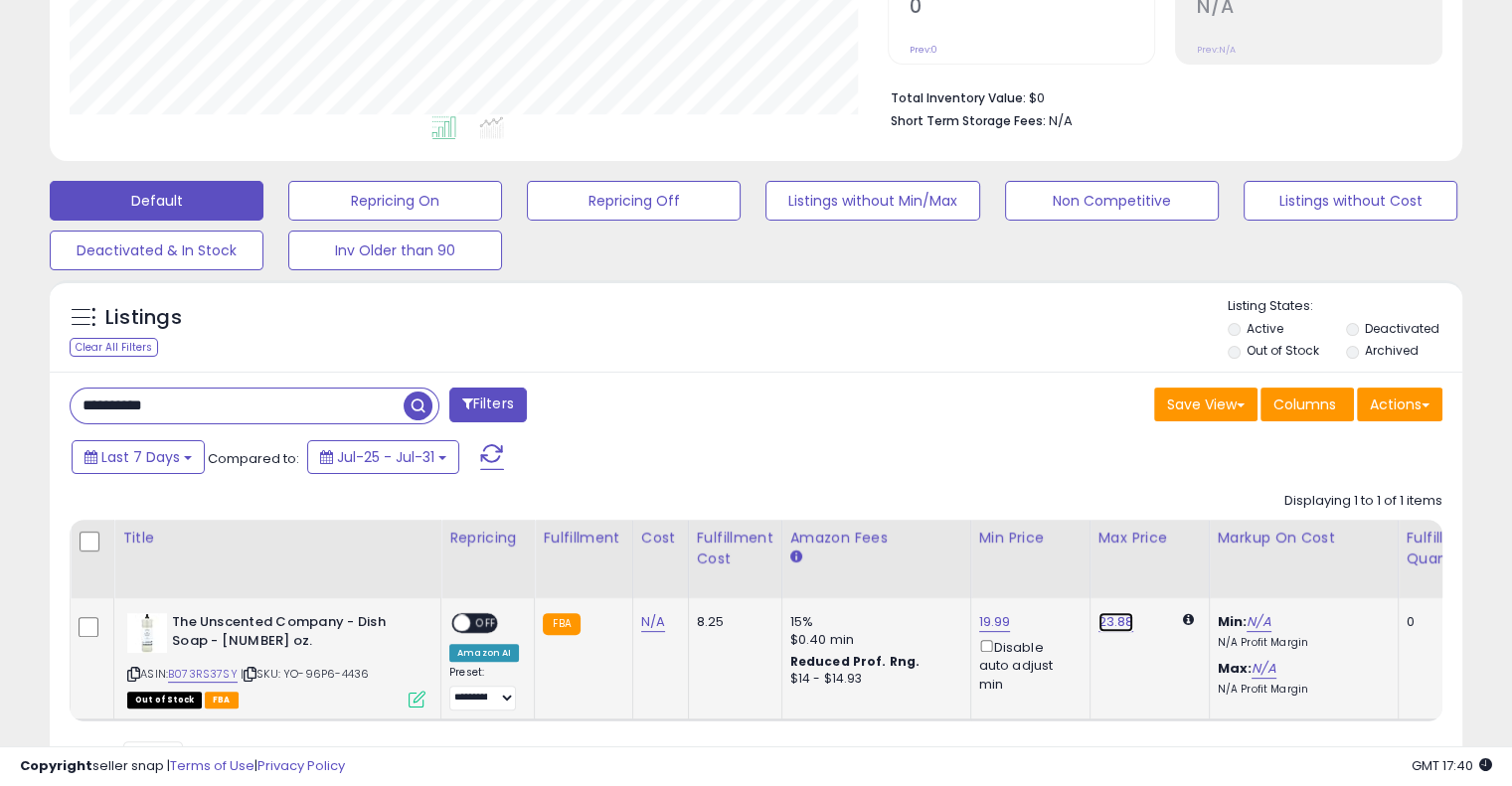 click on "23.88" at bounding box center (1116, 622) 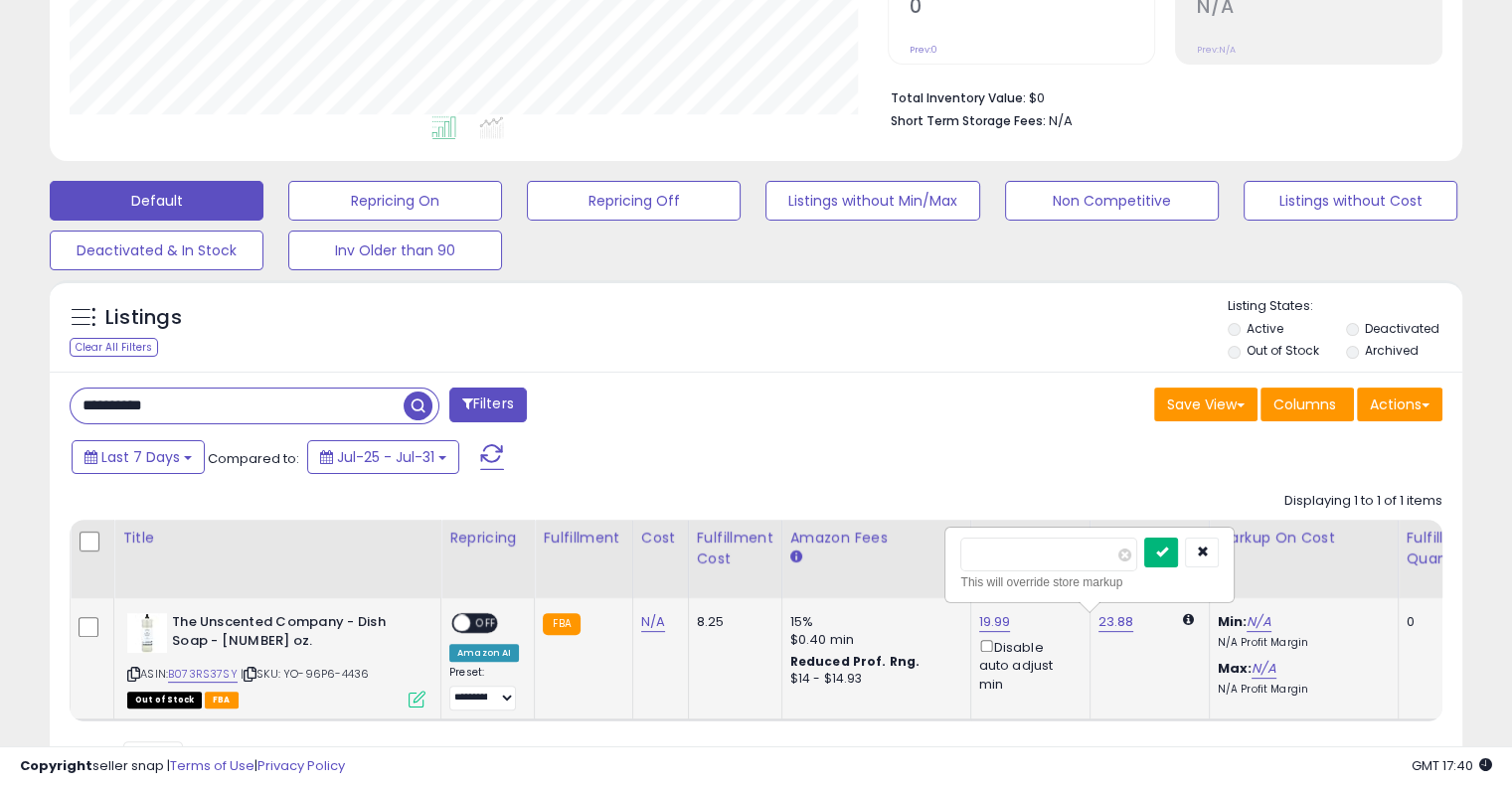 type on "*****" 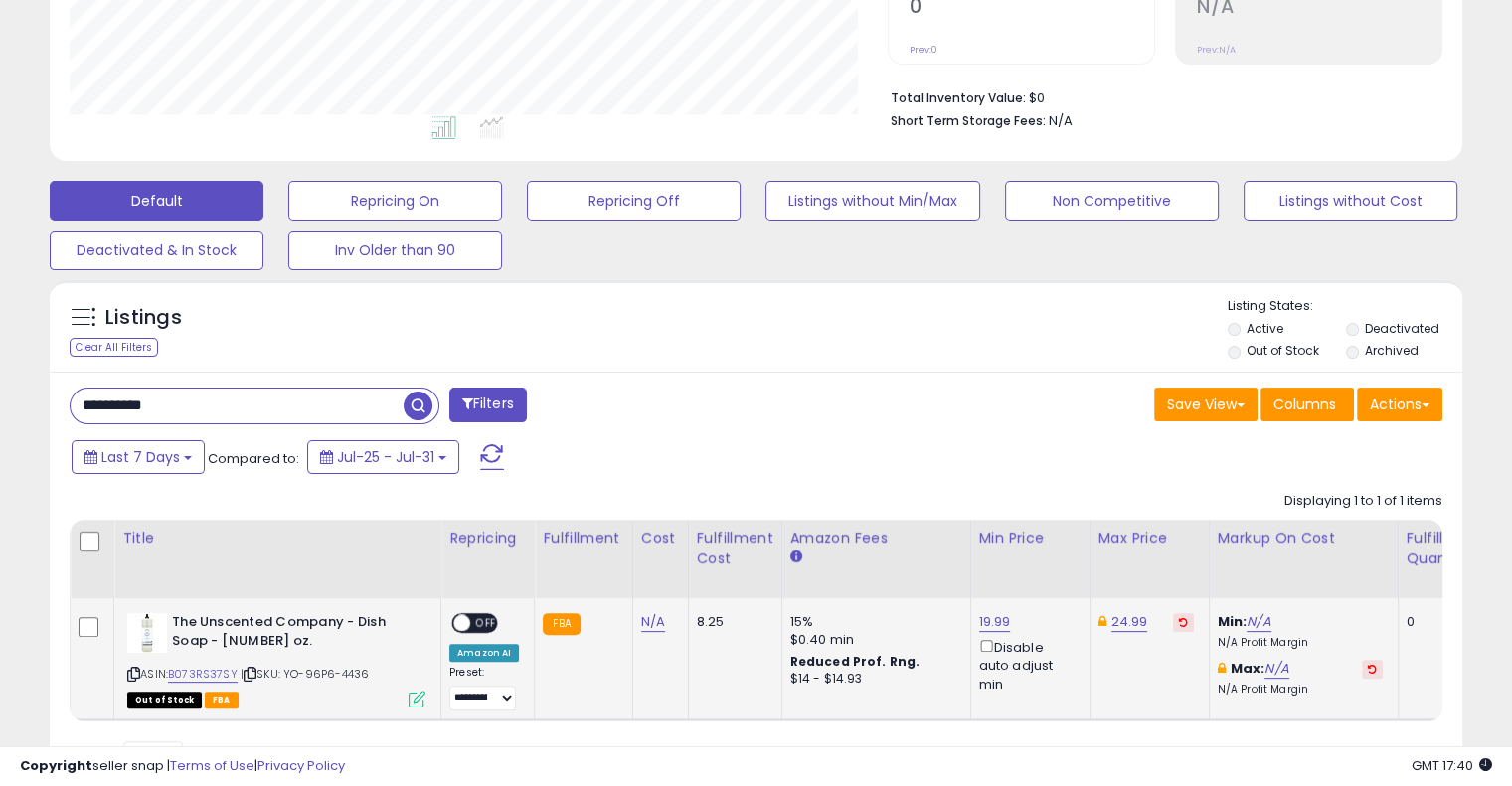 click on "OFF" at bounding box center (486, 623) 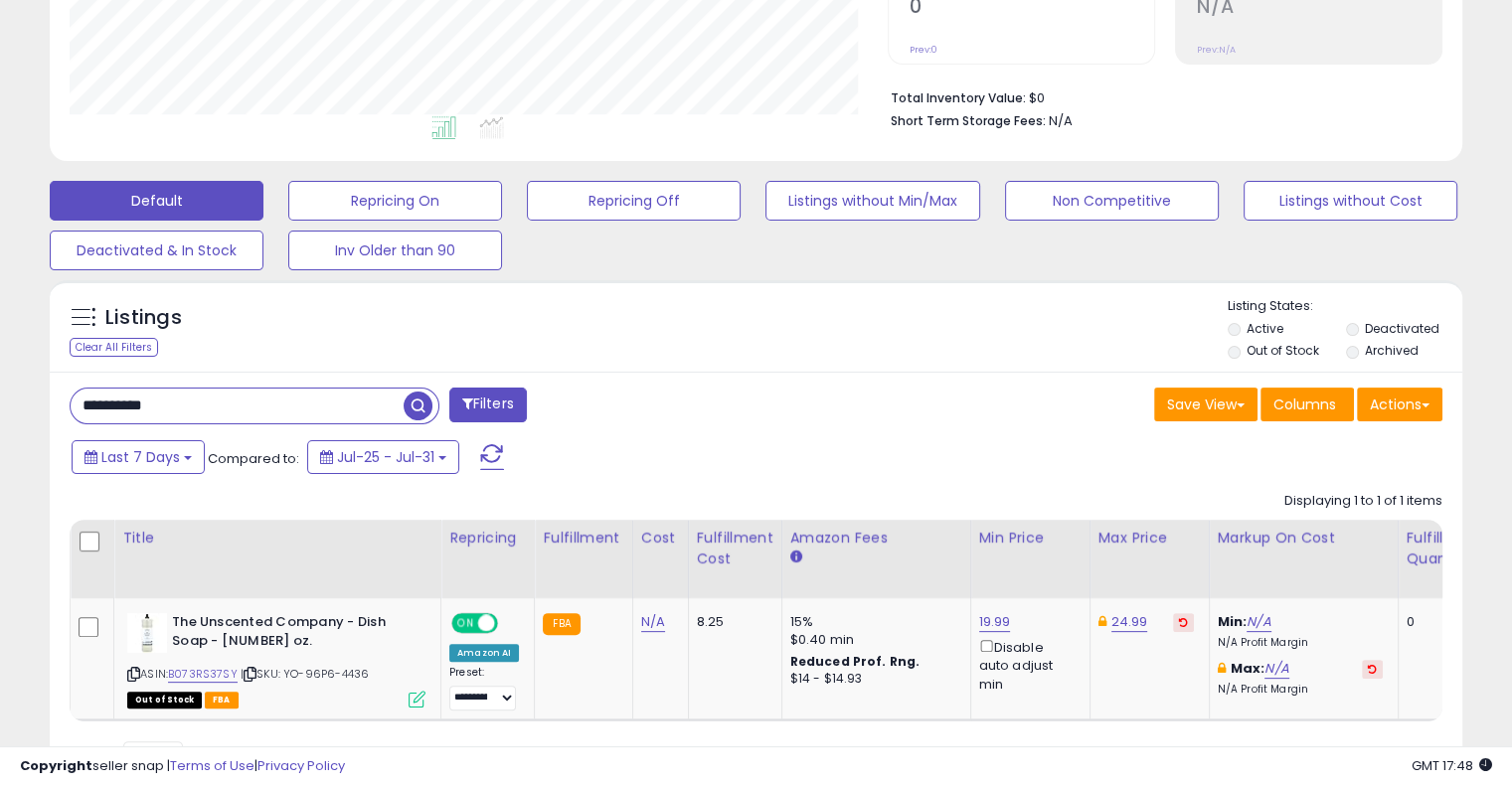 click on "**********" at bounding box center [237, 405] 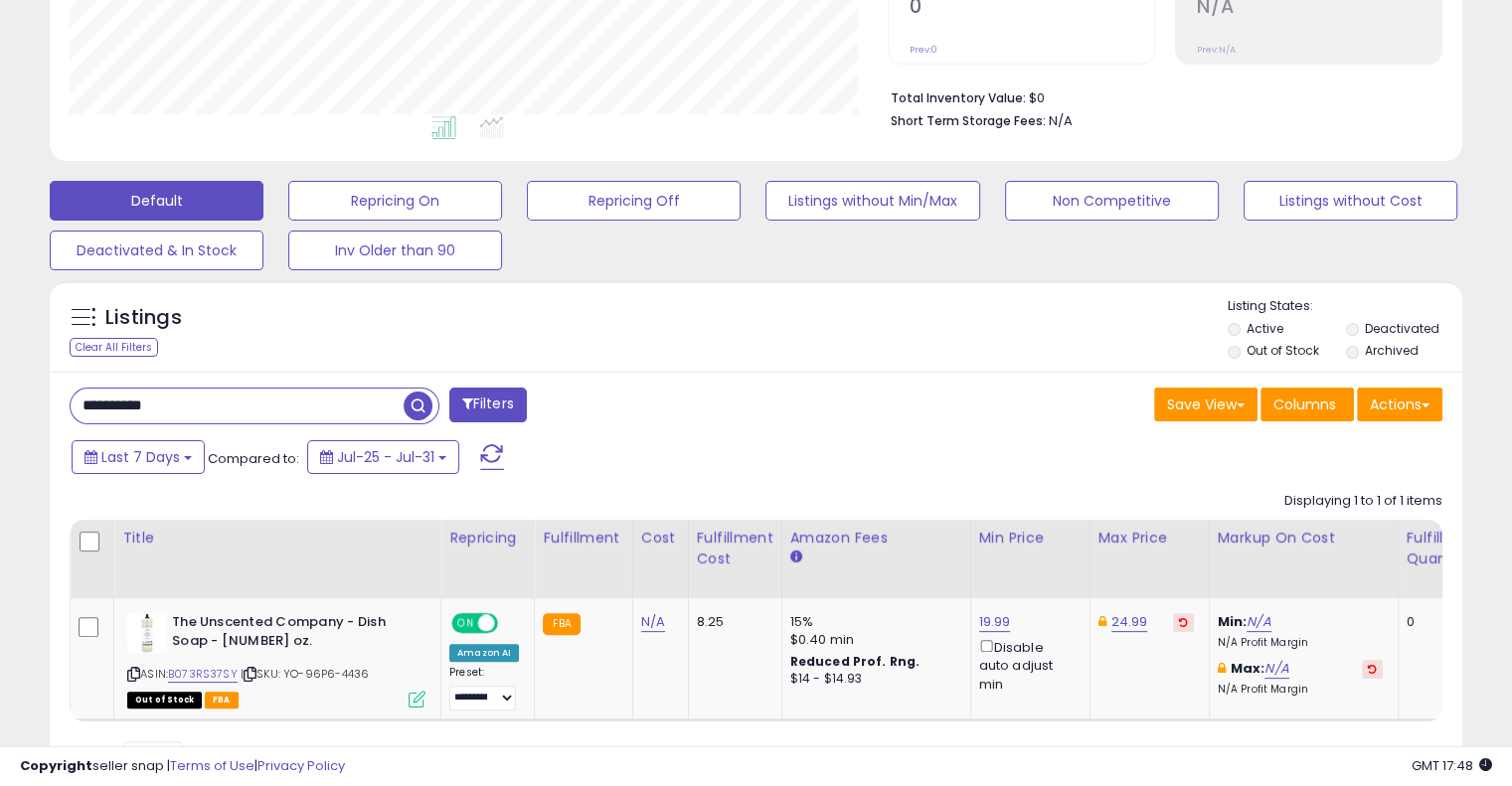 click on "**********" at bounding box center (237, 405) 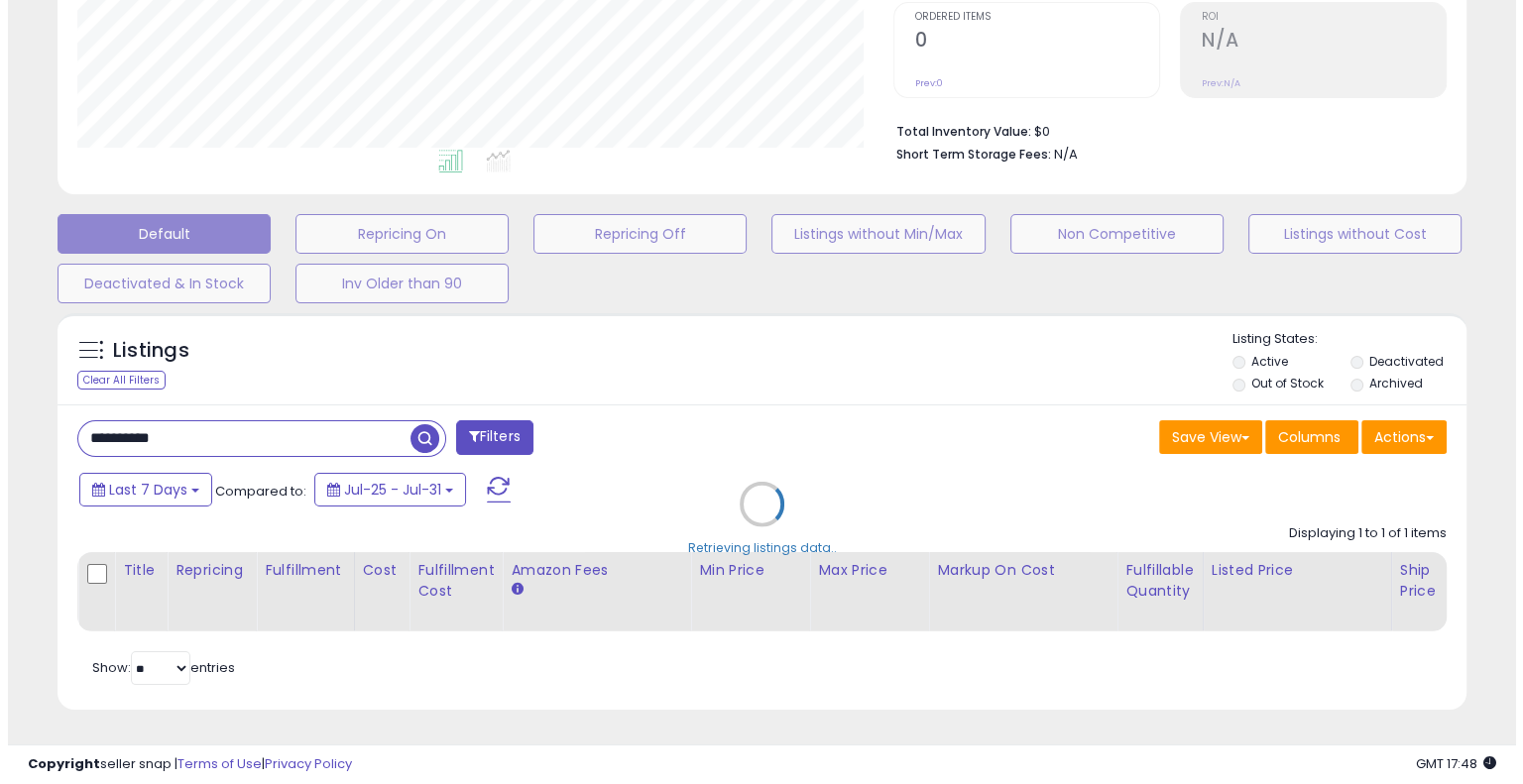 scroll, scrollTop: 424, scrollLeft: 0, axis: vertical 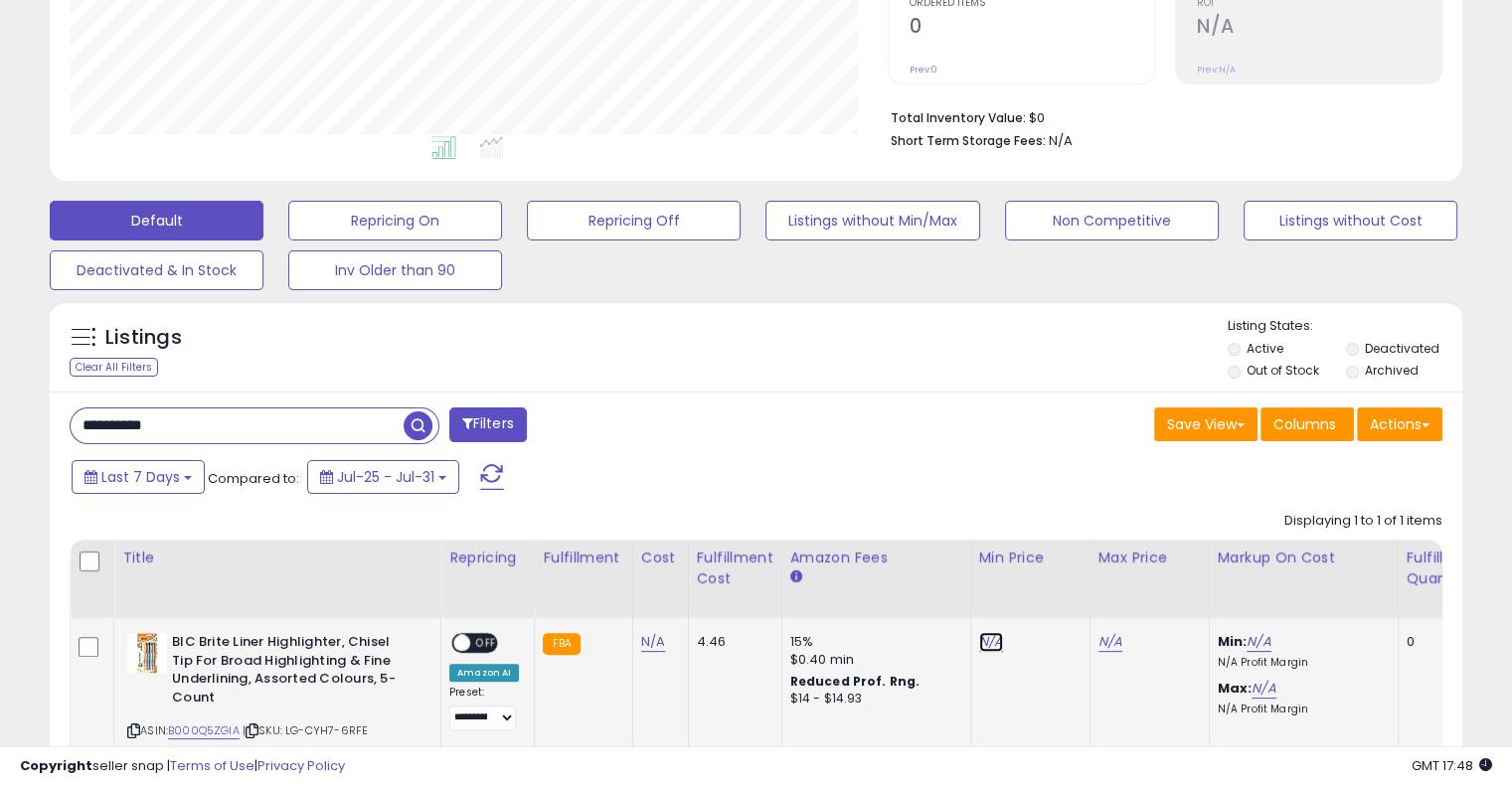 click on "N/A" at bounding box center (991, 642) 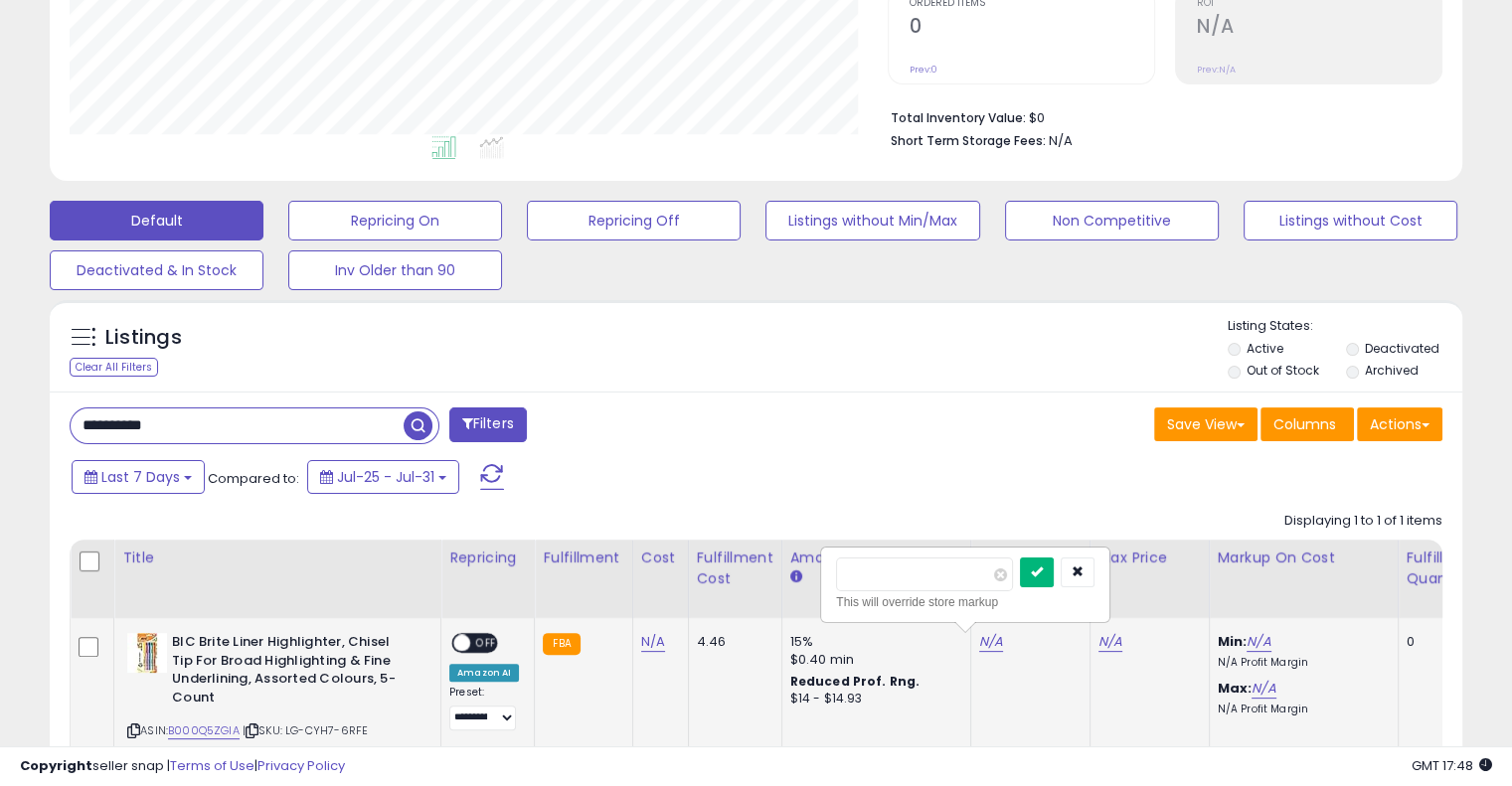 type on "****" 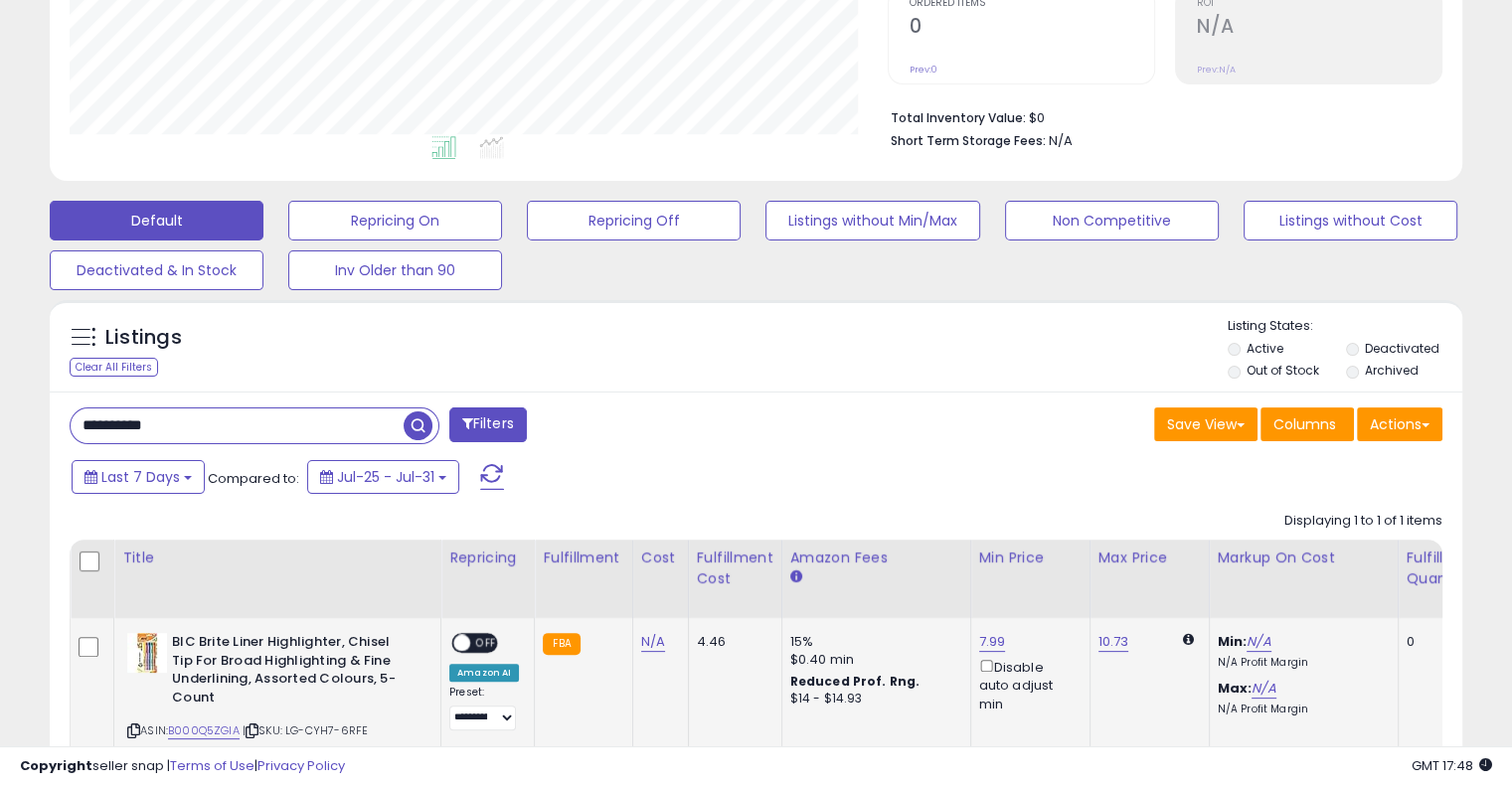 click on "OFF" at bounding box center [486, 643] 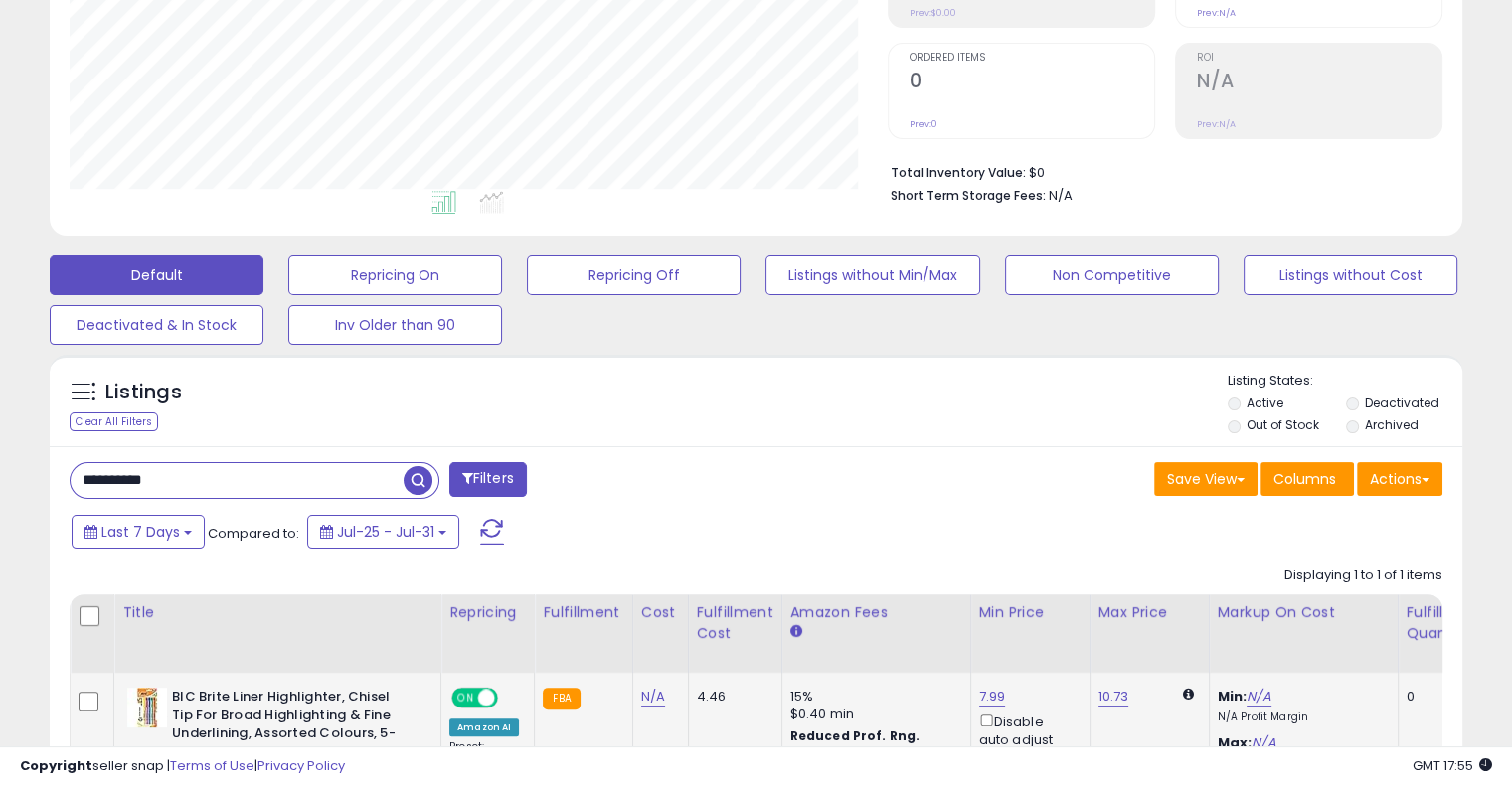 scroll, scrollTop: 582, scrollLeft: 0, axis: vertical 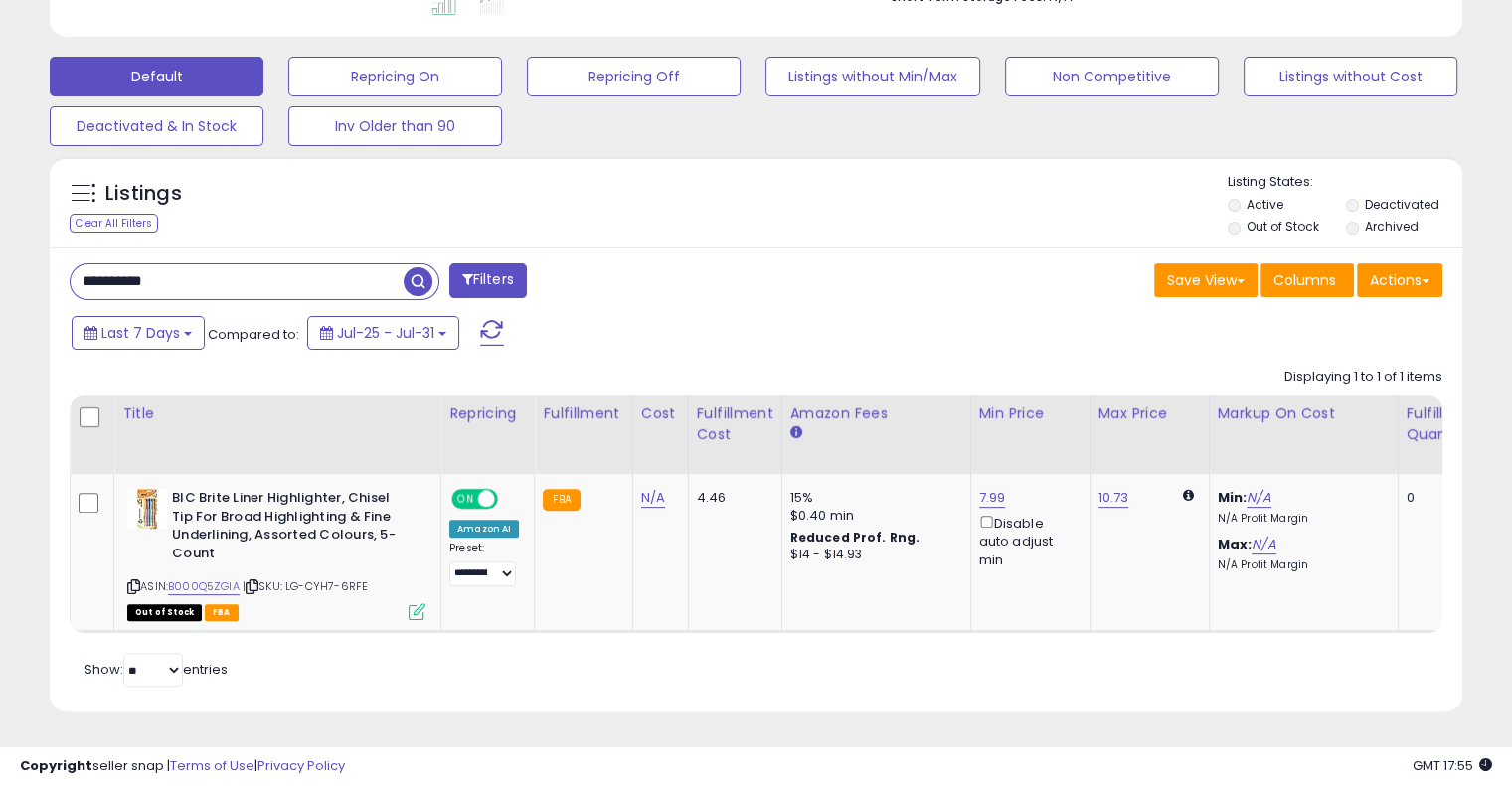 click on "**********" at bounding box center [237, 281] 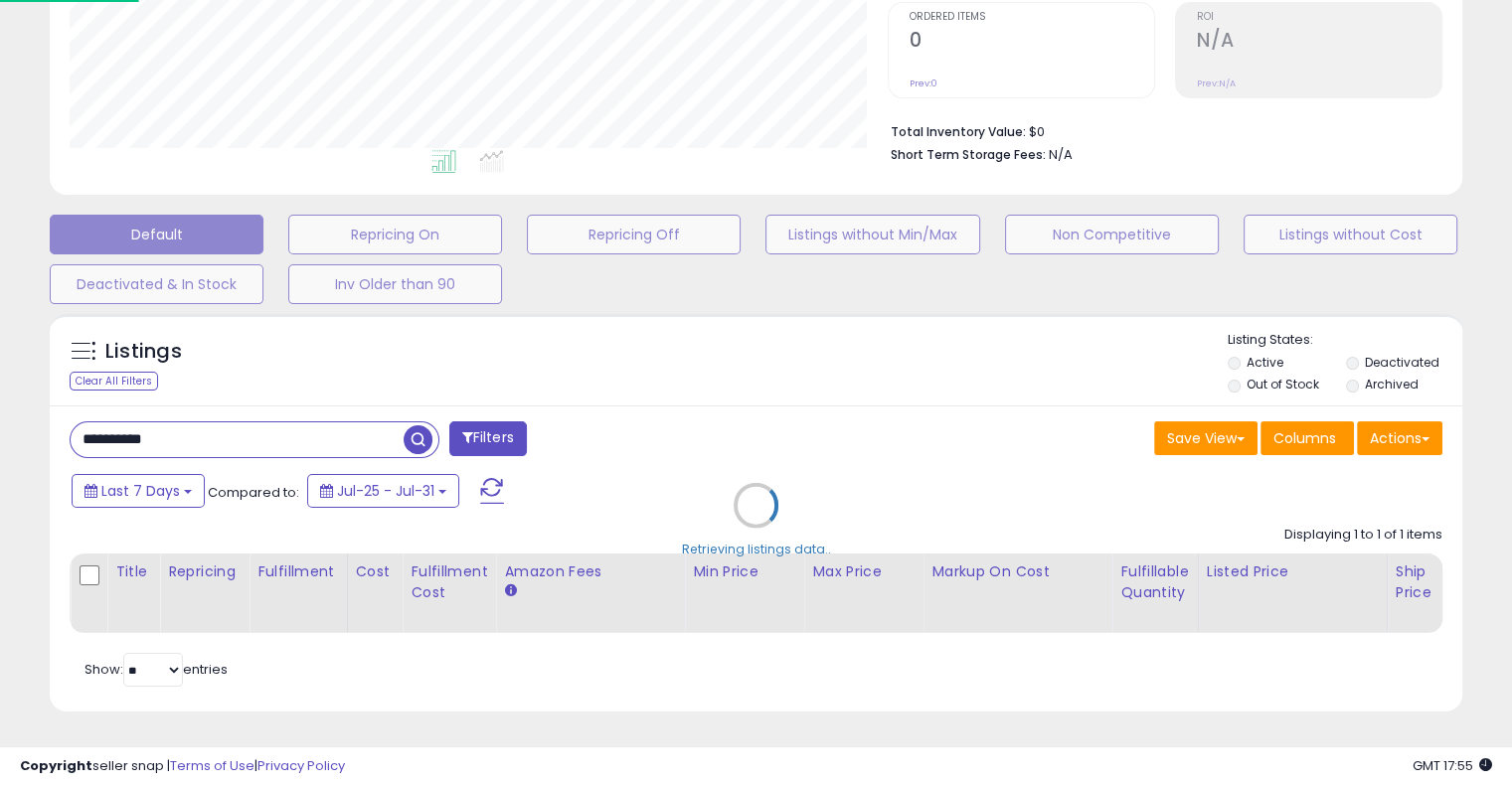 scroll, scrollTop: 993270, scrollLeft: 993256, axis: both 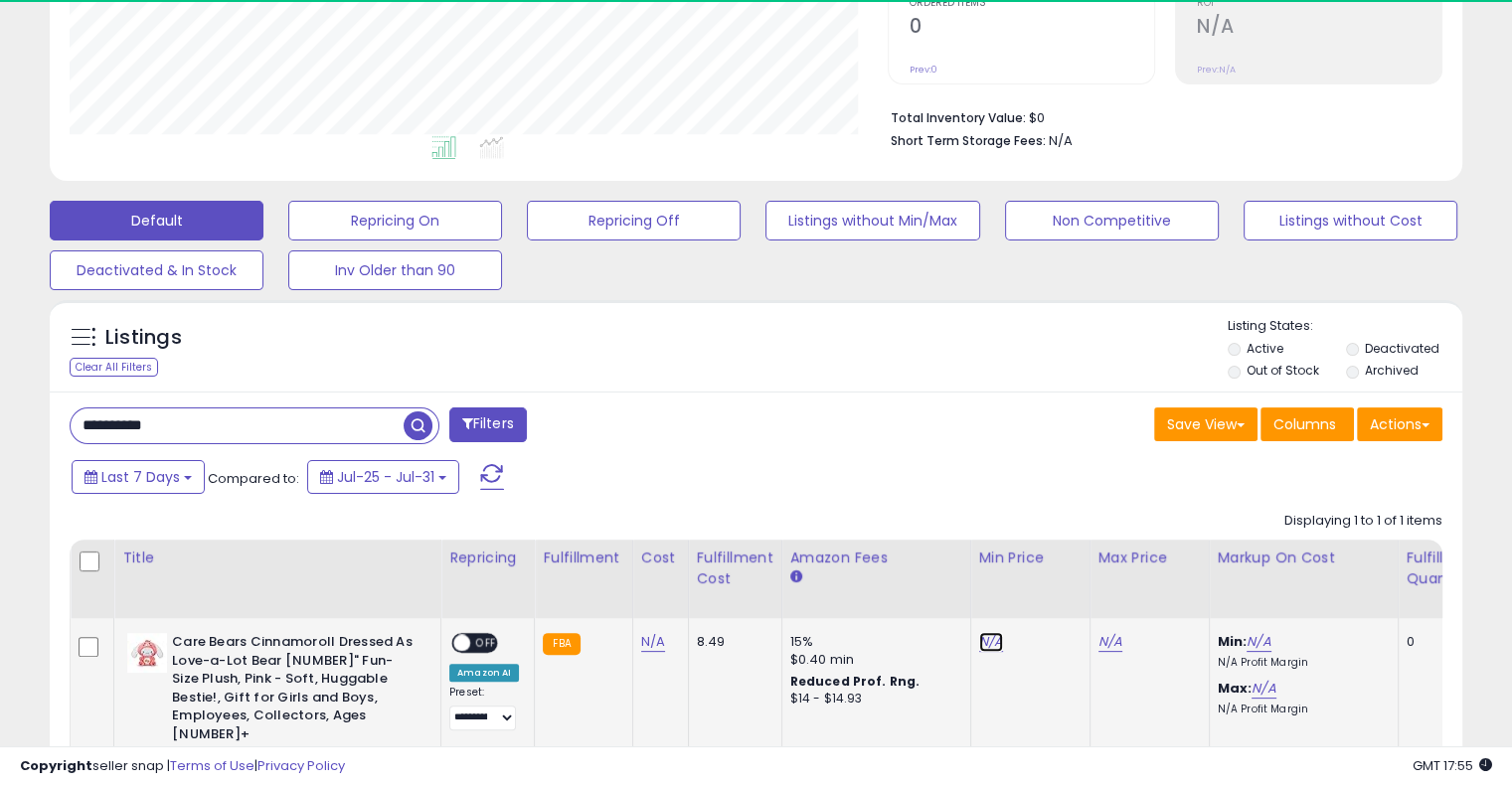 click on "N/A" at bounding box center [991, 642] 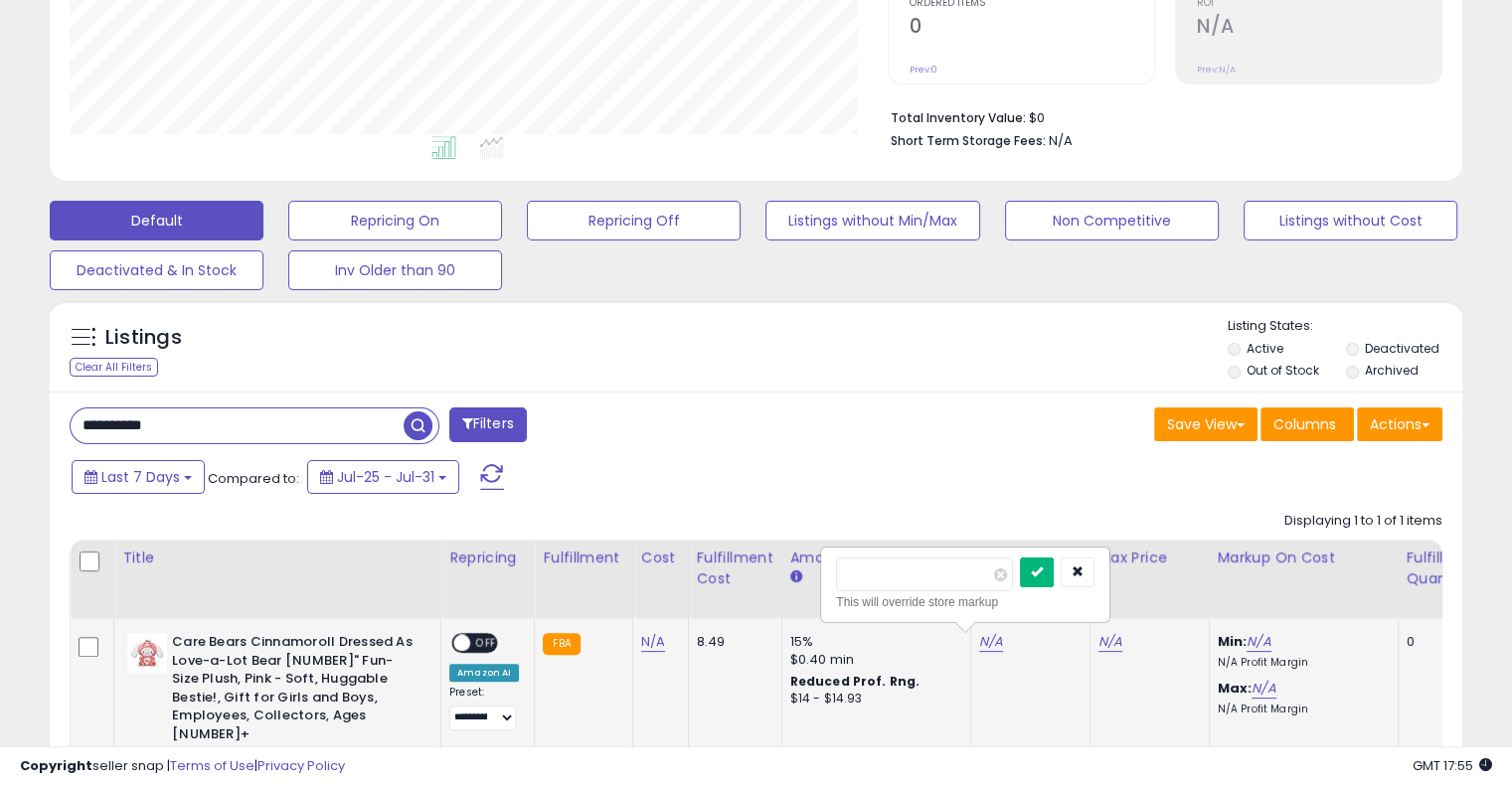 type on "*****" 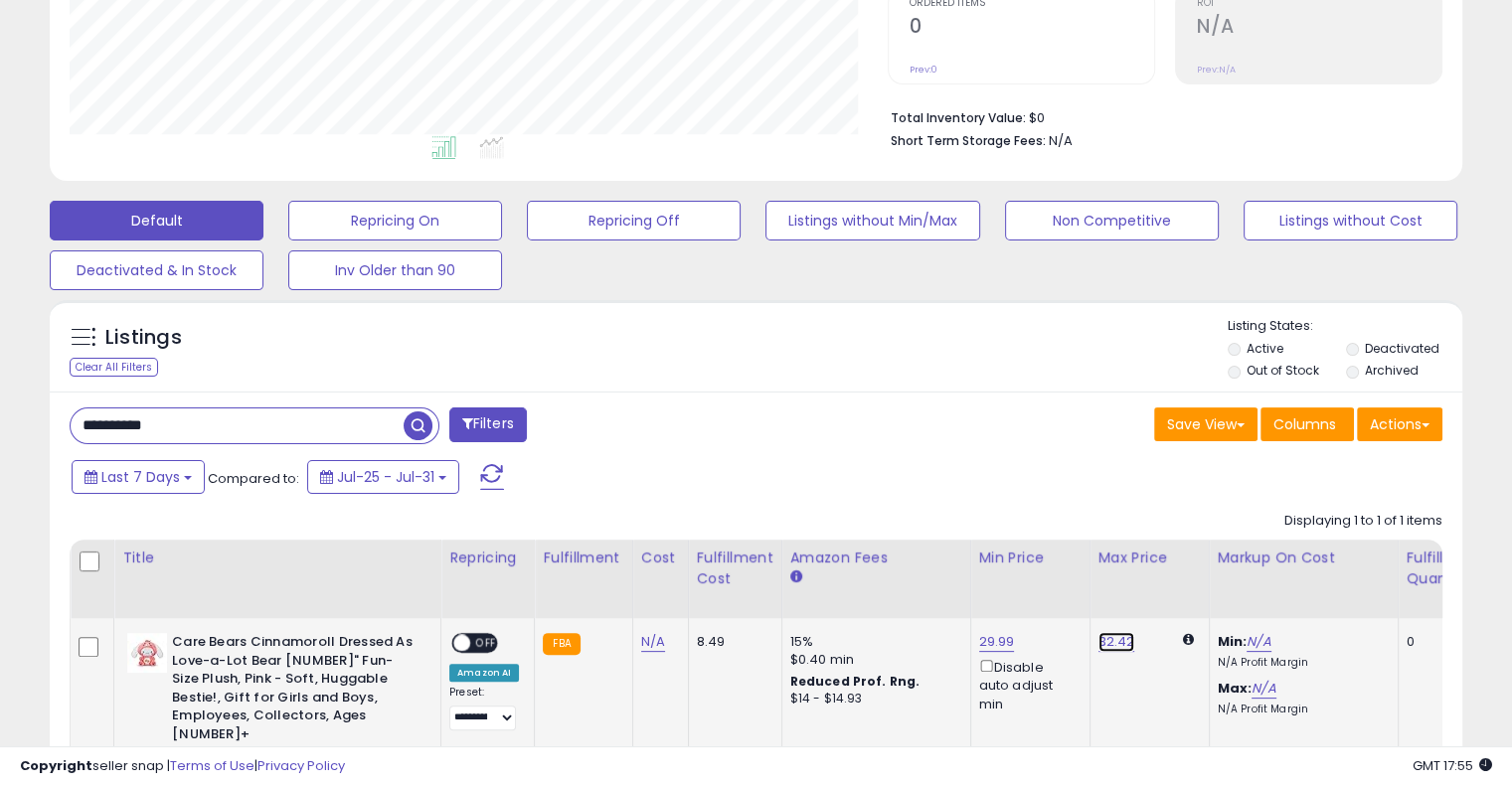 click on "32.42" at bounding box center [1116, 642] 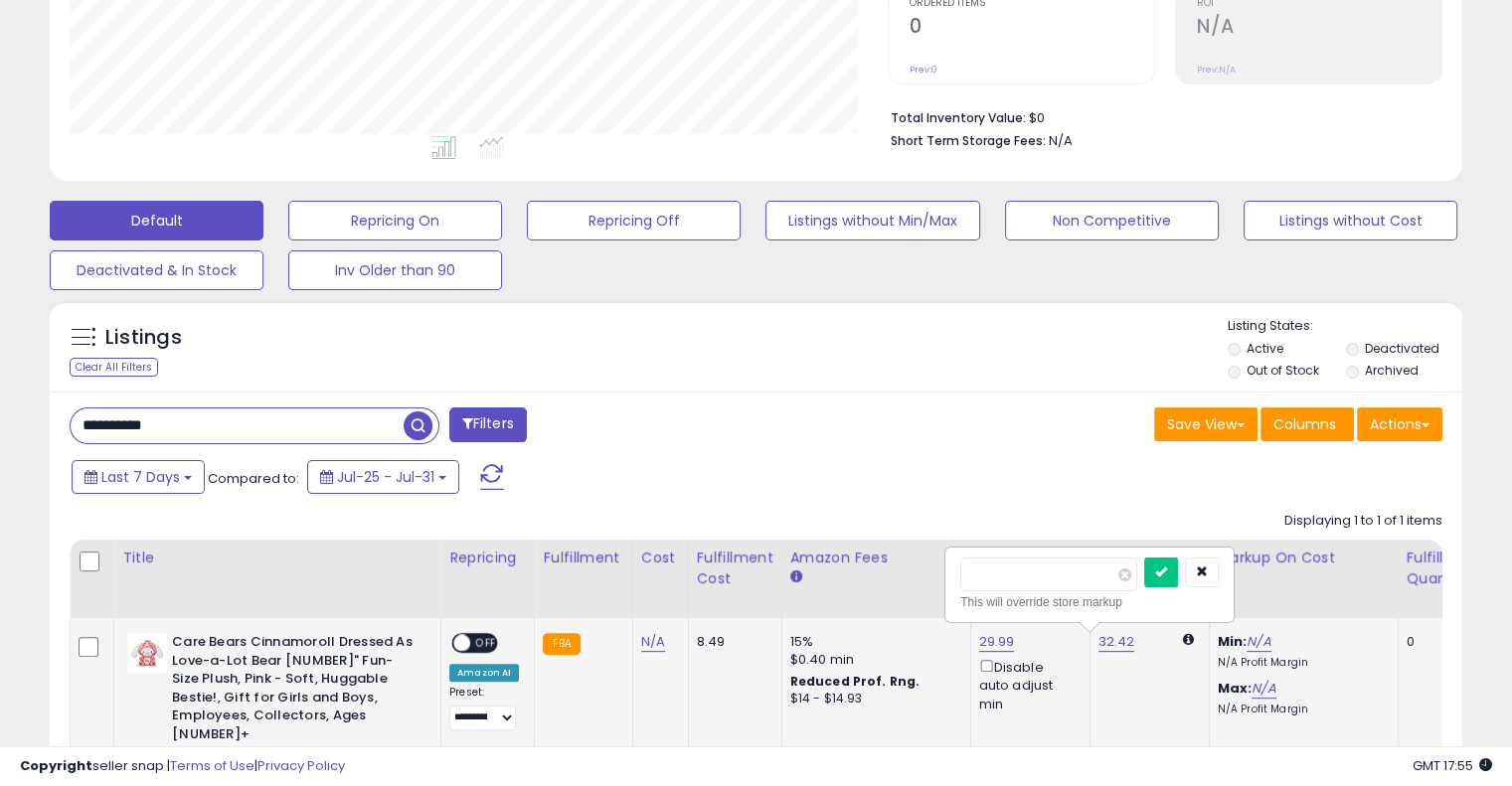click on "***** This will override store markup" at bounding box center (1090, 584) 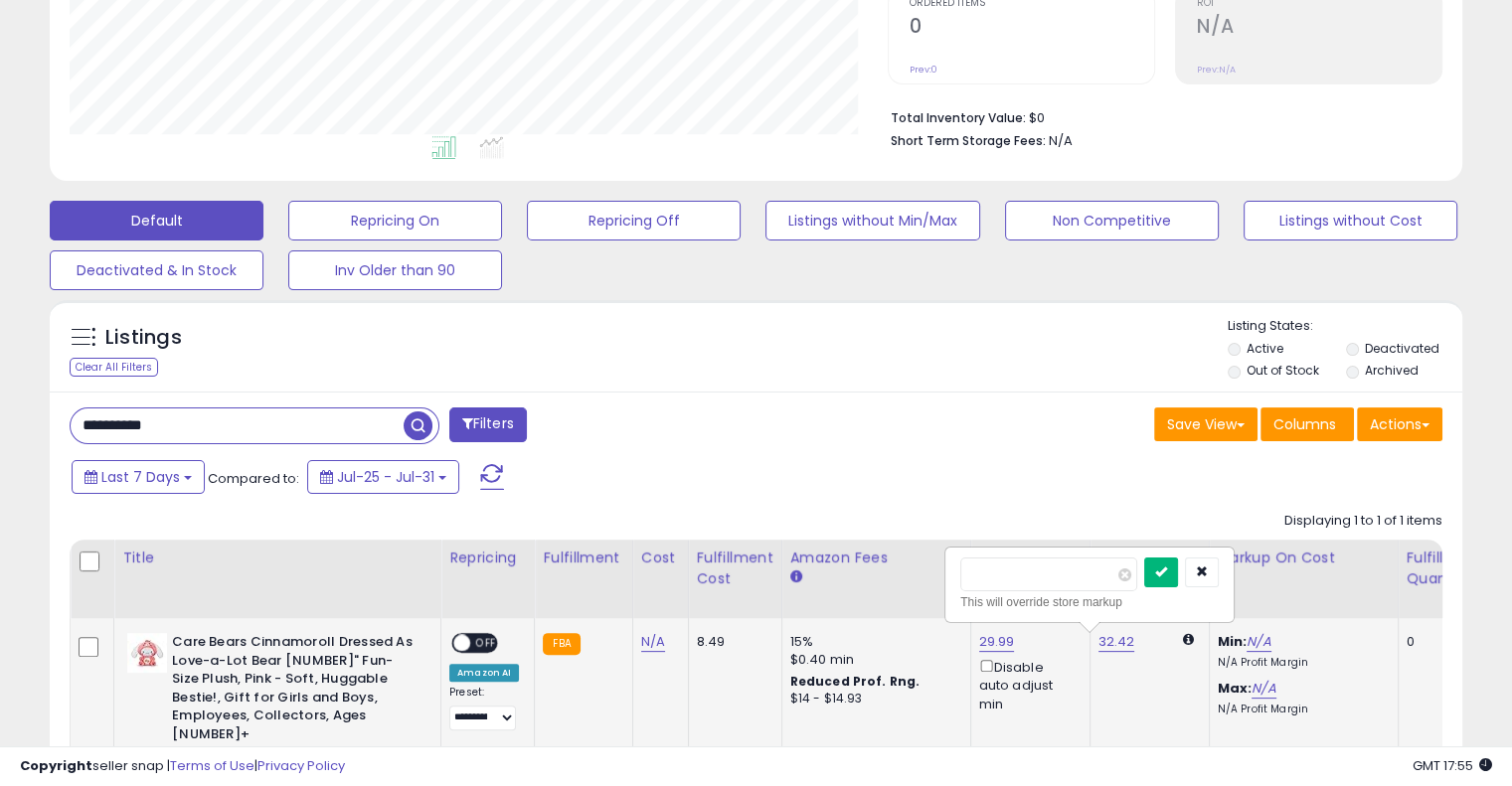 type on "*****" 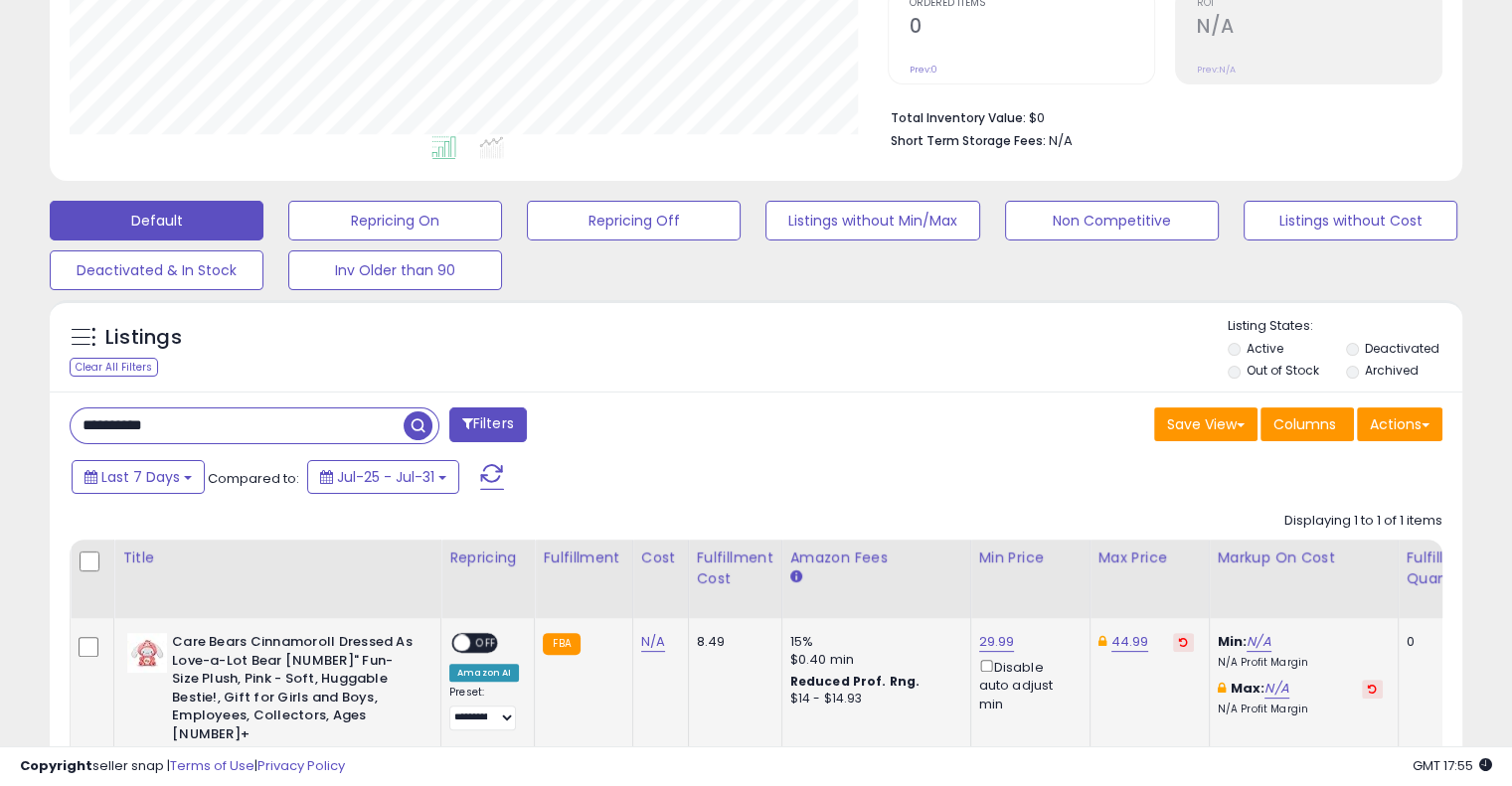 click on "OFF" at bounding box center [486, 643] 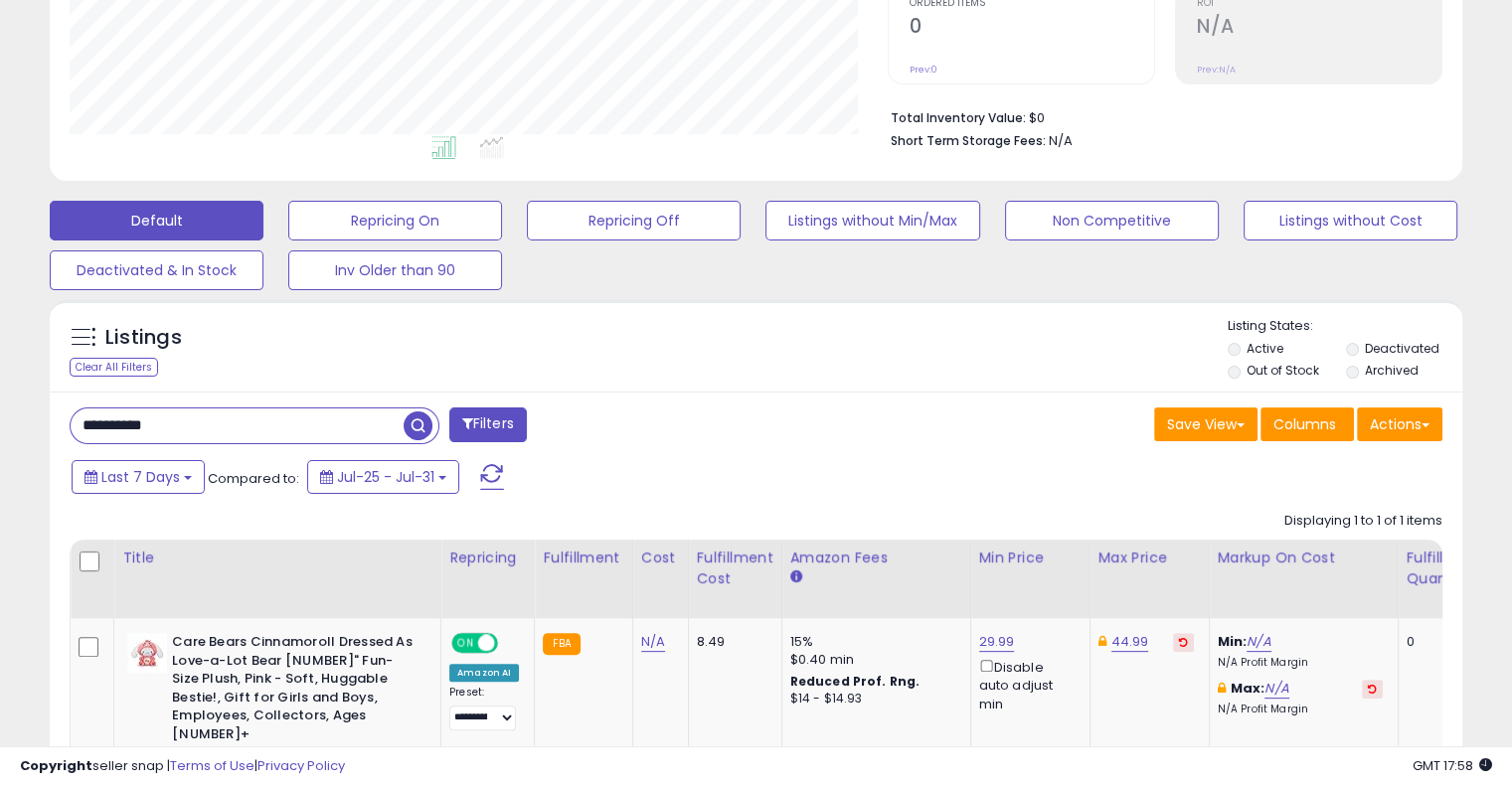 click on "**********" at bounding box center (237, 425) 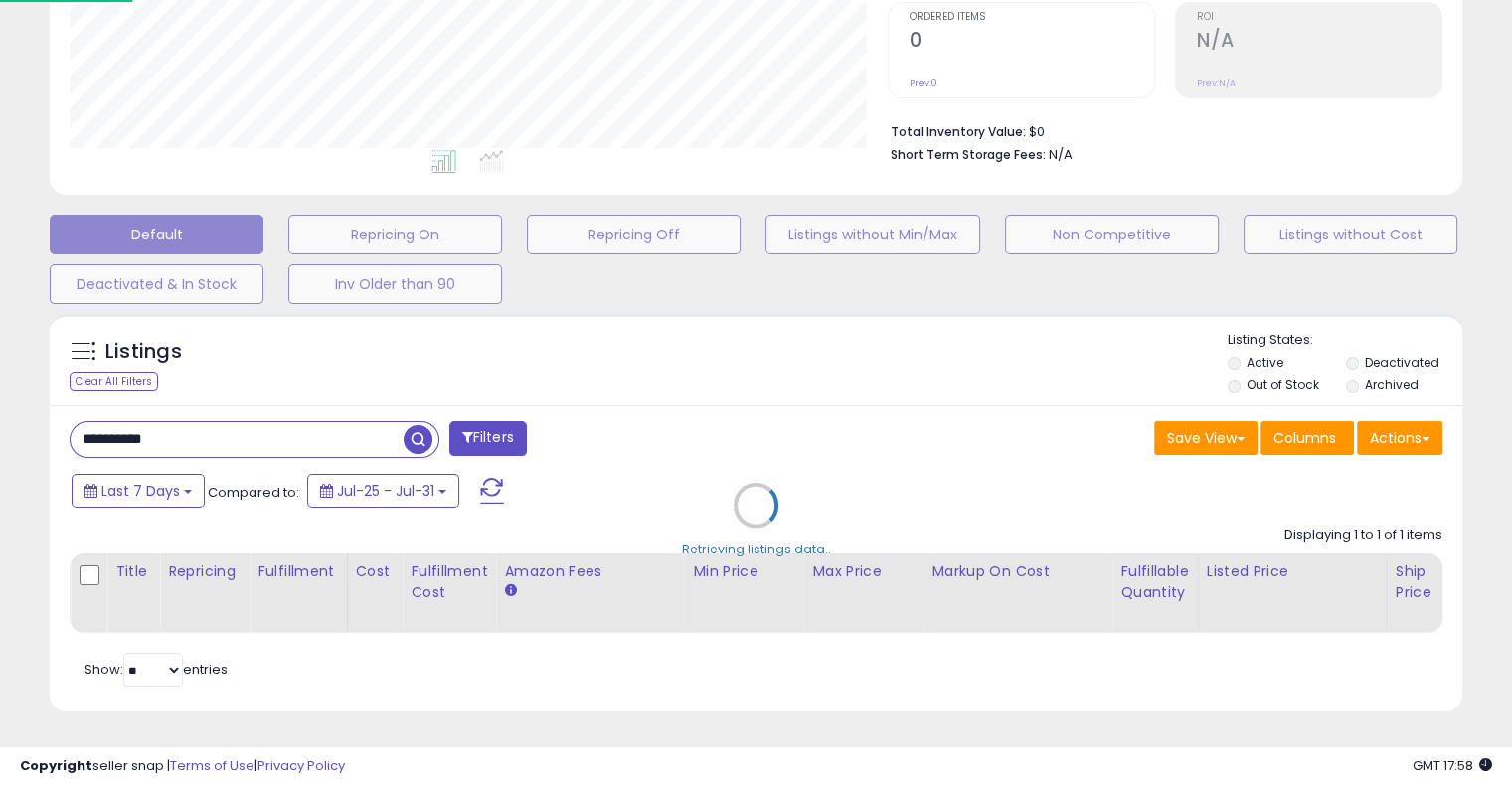 scroll, scrollTop: 993270, scrollLeft: 993256, axis: both 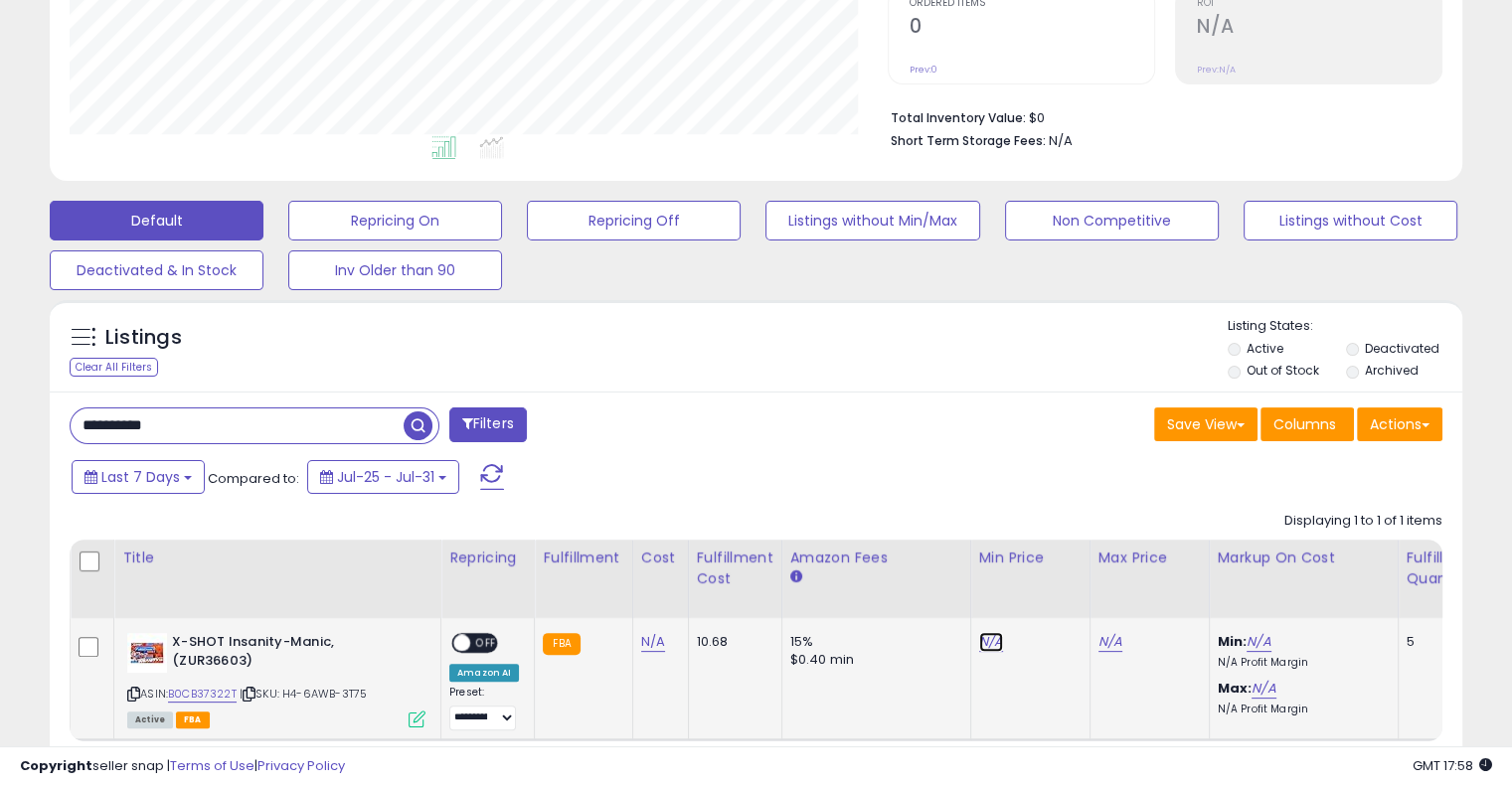 click on "N/A" at bounding box center (991, 642) 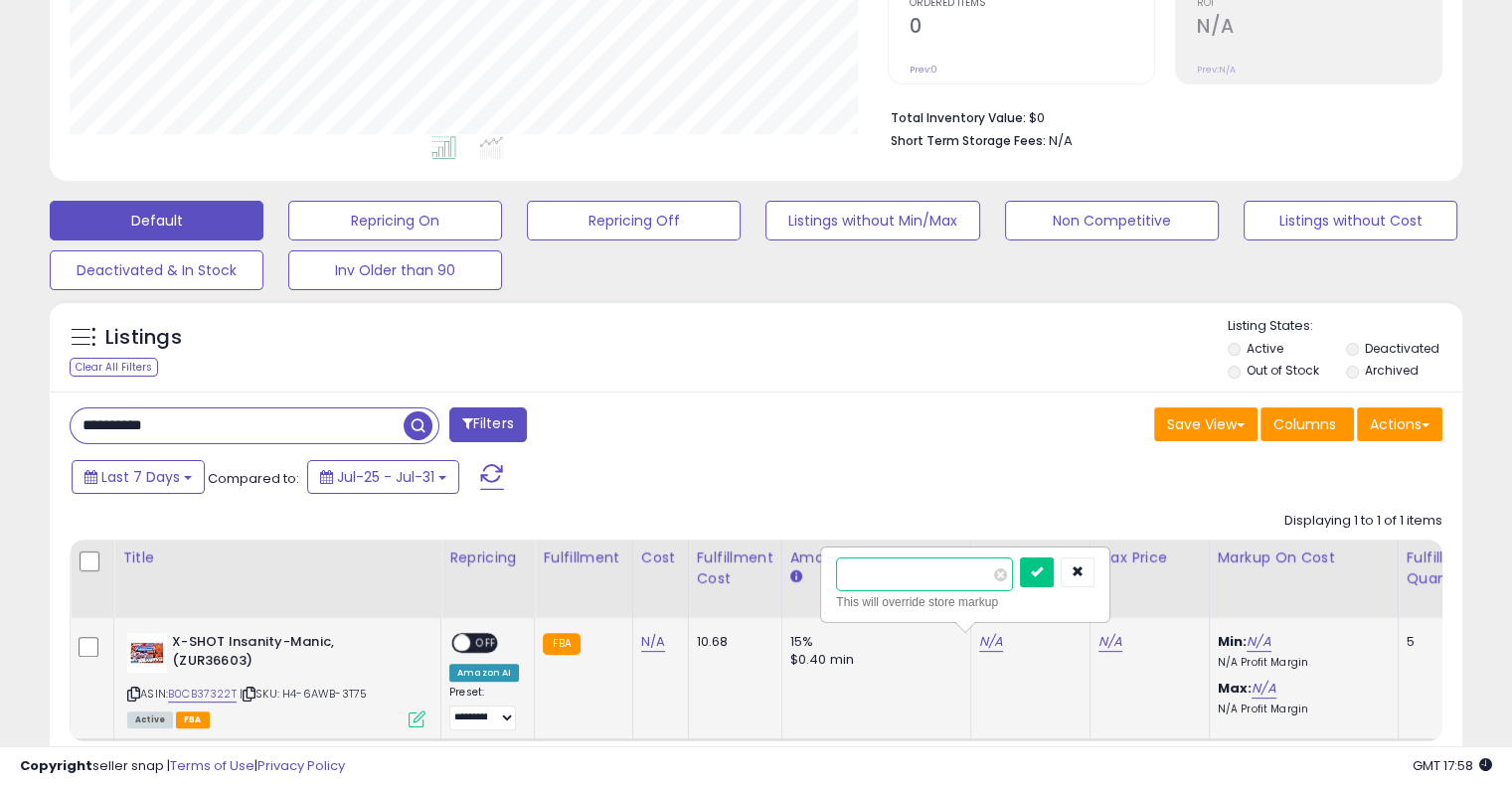 click at bounding box center (924, 574) 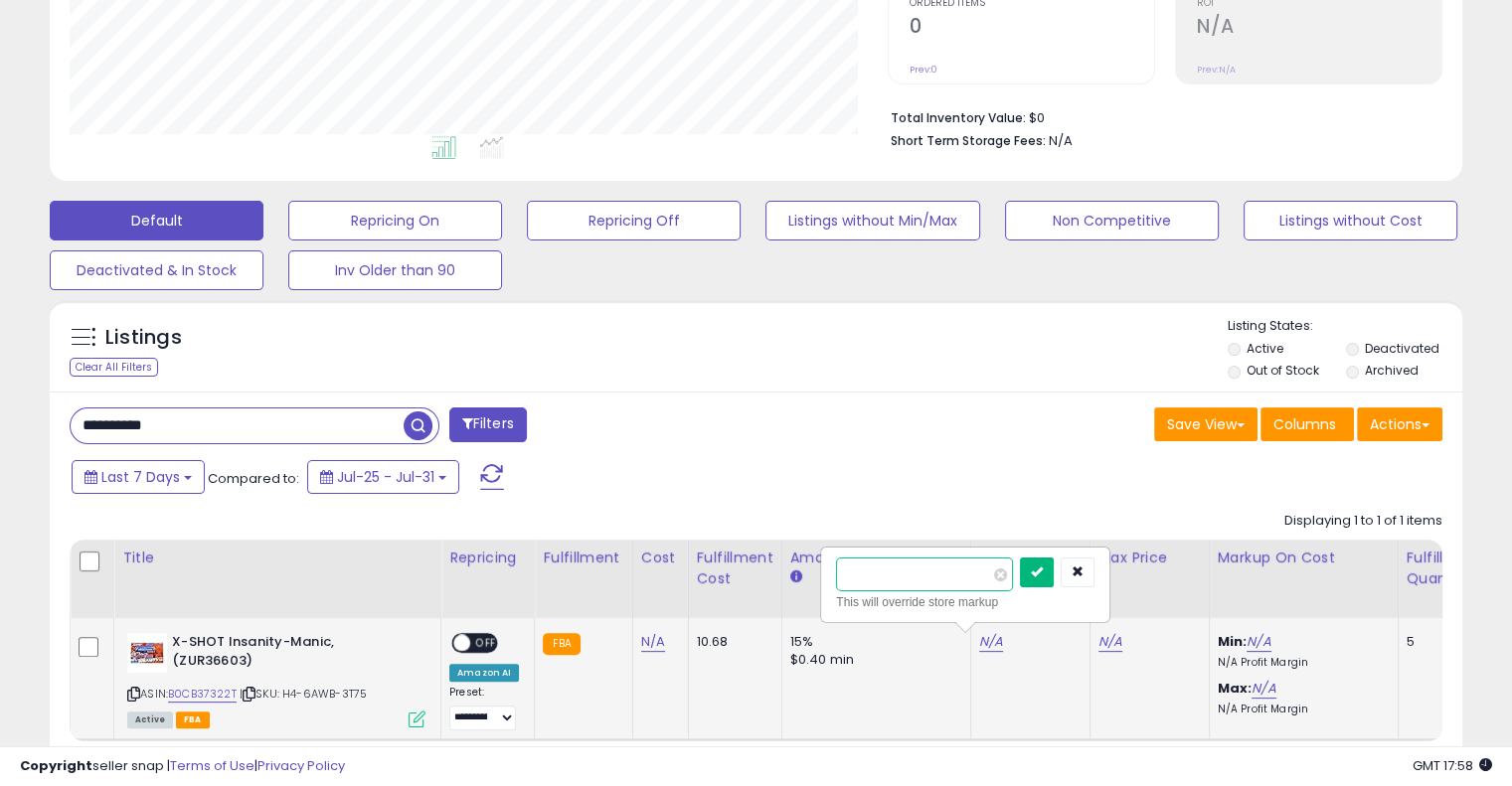 type on "*****" 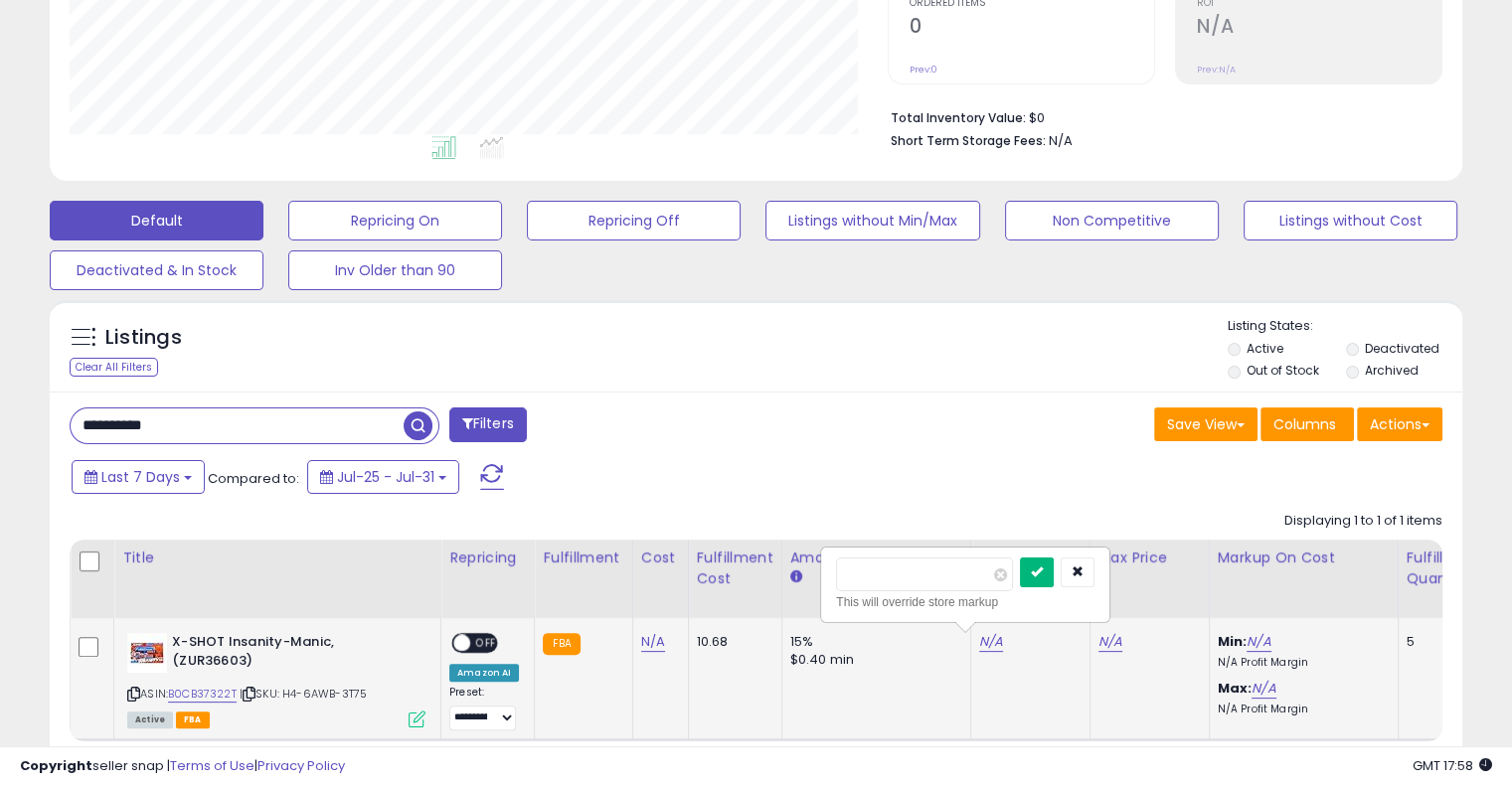 drag, startPoint x: 1066, startPoint y: 566, endPoint x: 1062, endPoint y: 576, distance: 10.77033 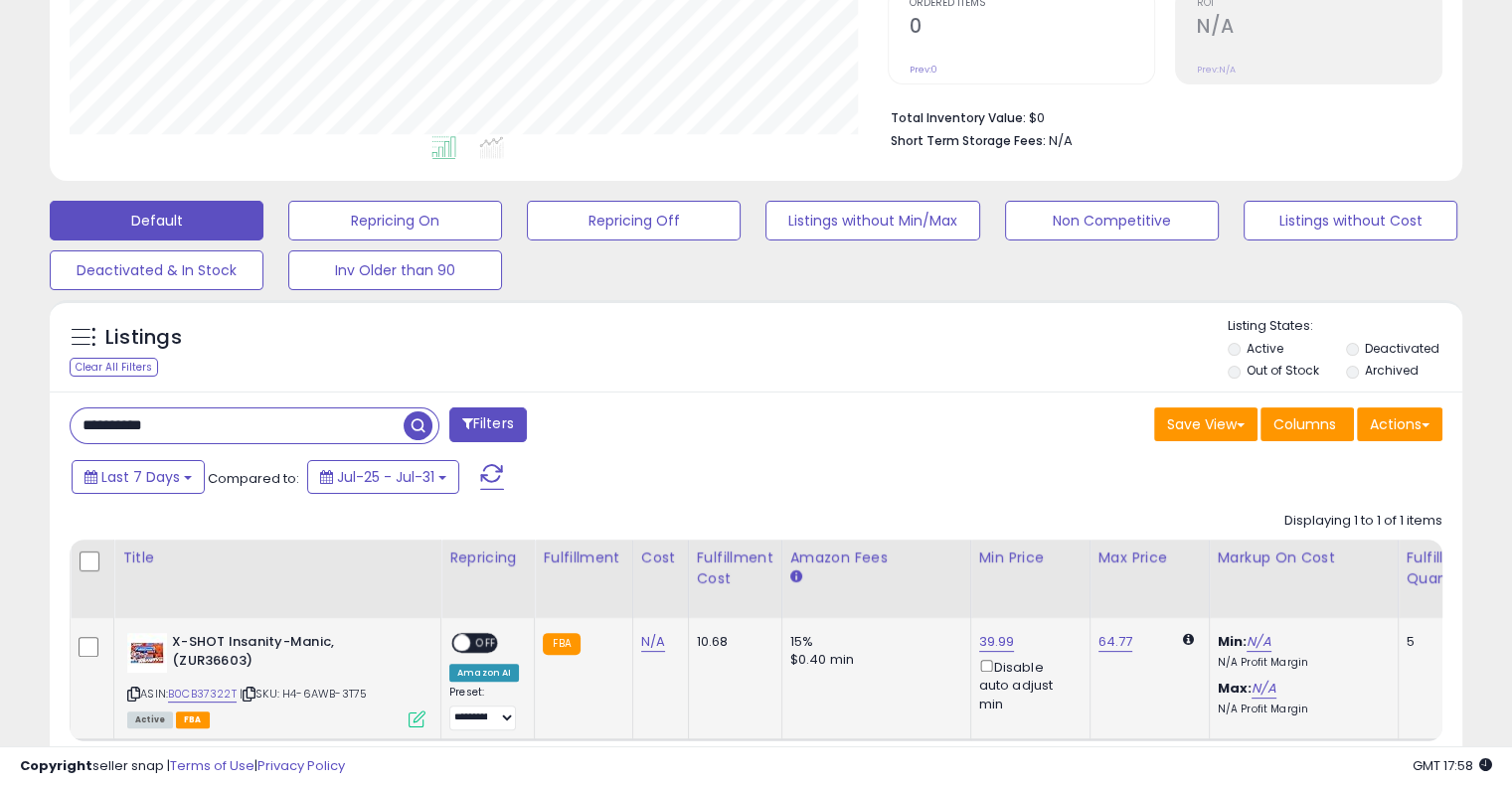 click at bounding box center (461, 643) 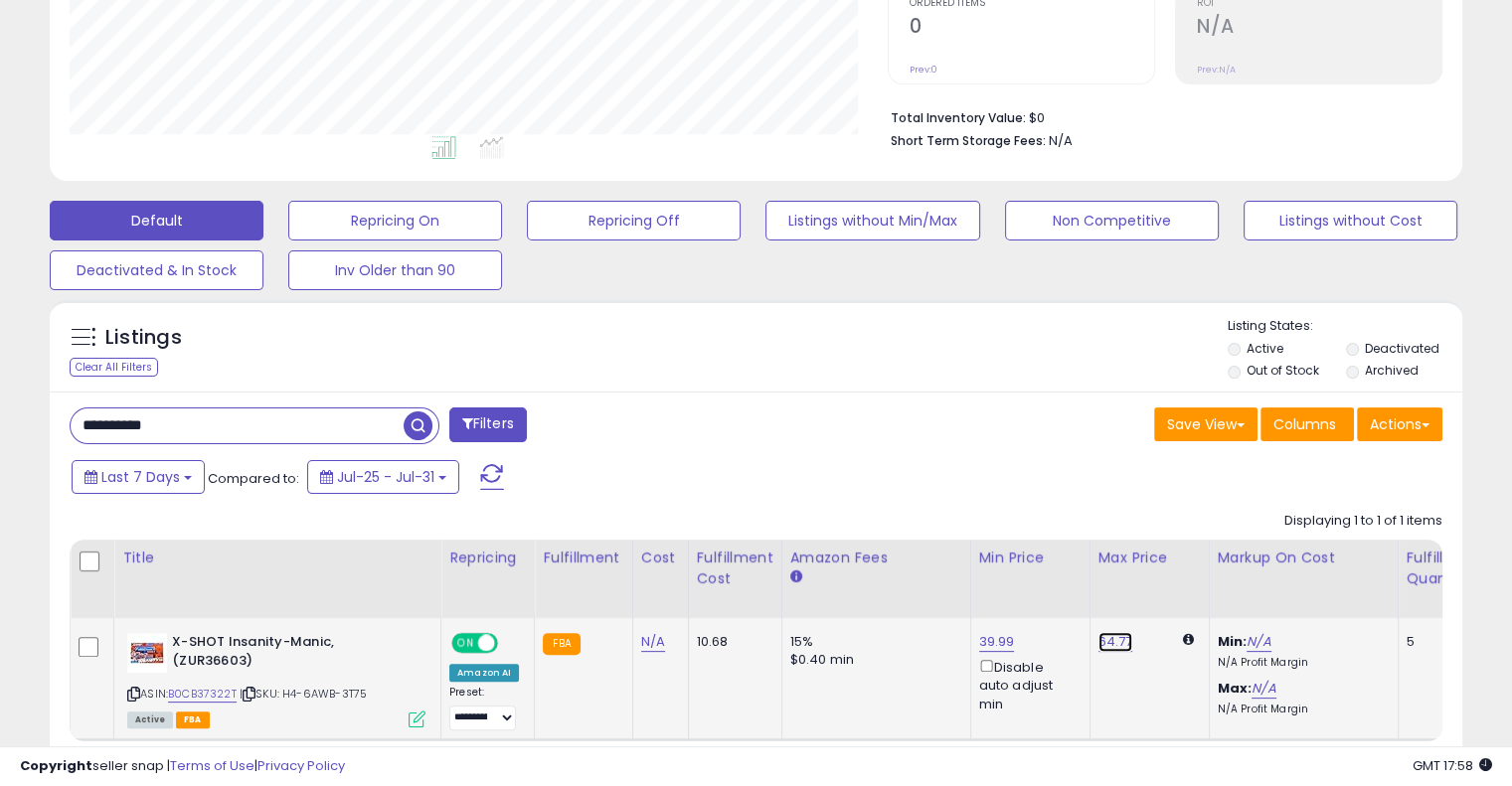 drag, startPoint x: 1105, startPoint y: 637, endPoint x: 1071, endPoint y: 626, distance: 35.735137 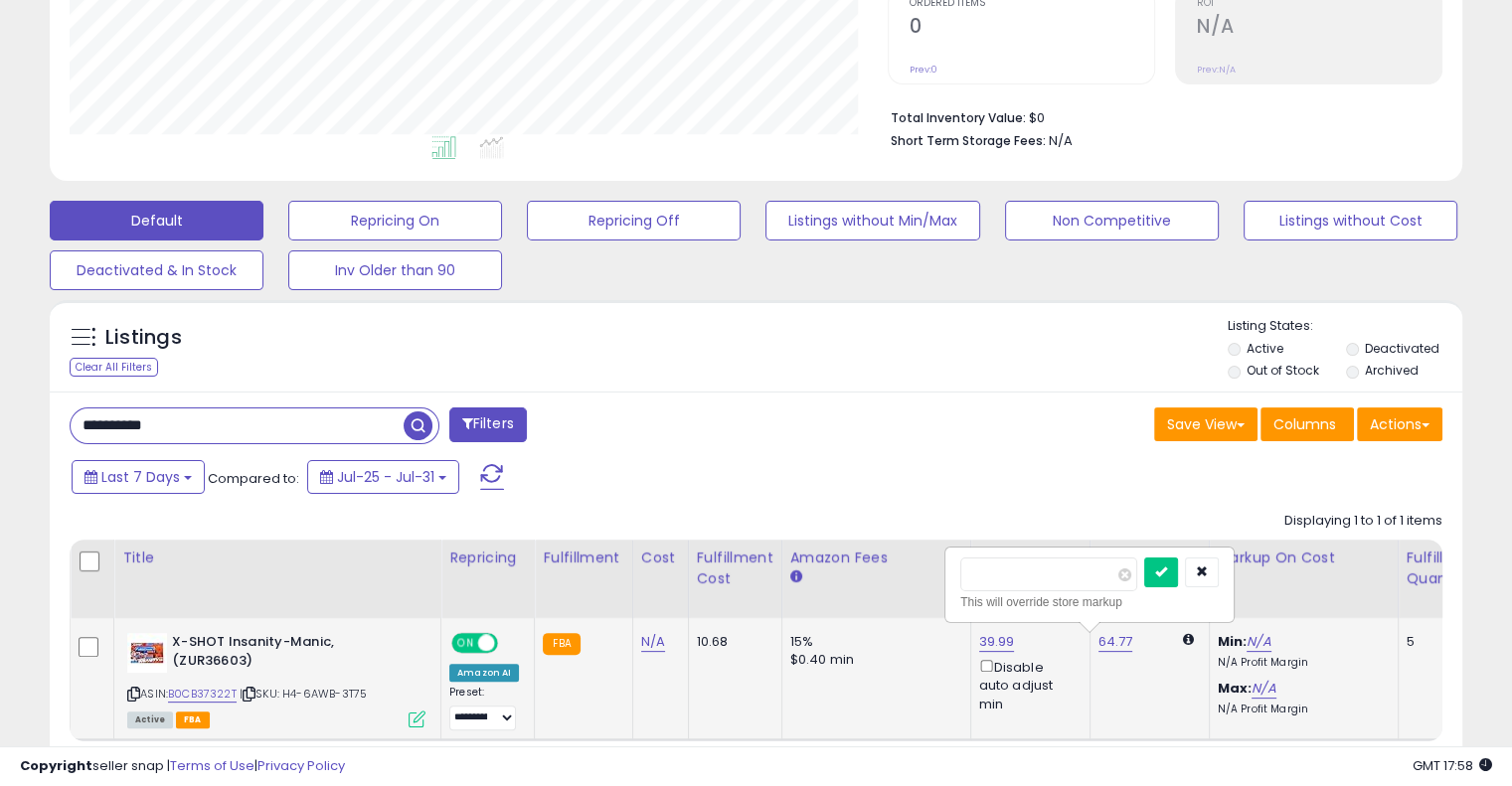 drag, startPoint x: 1026, startPoint y: 575, endPoint x: 951, endPoint y: 561, distance: 76.29548 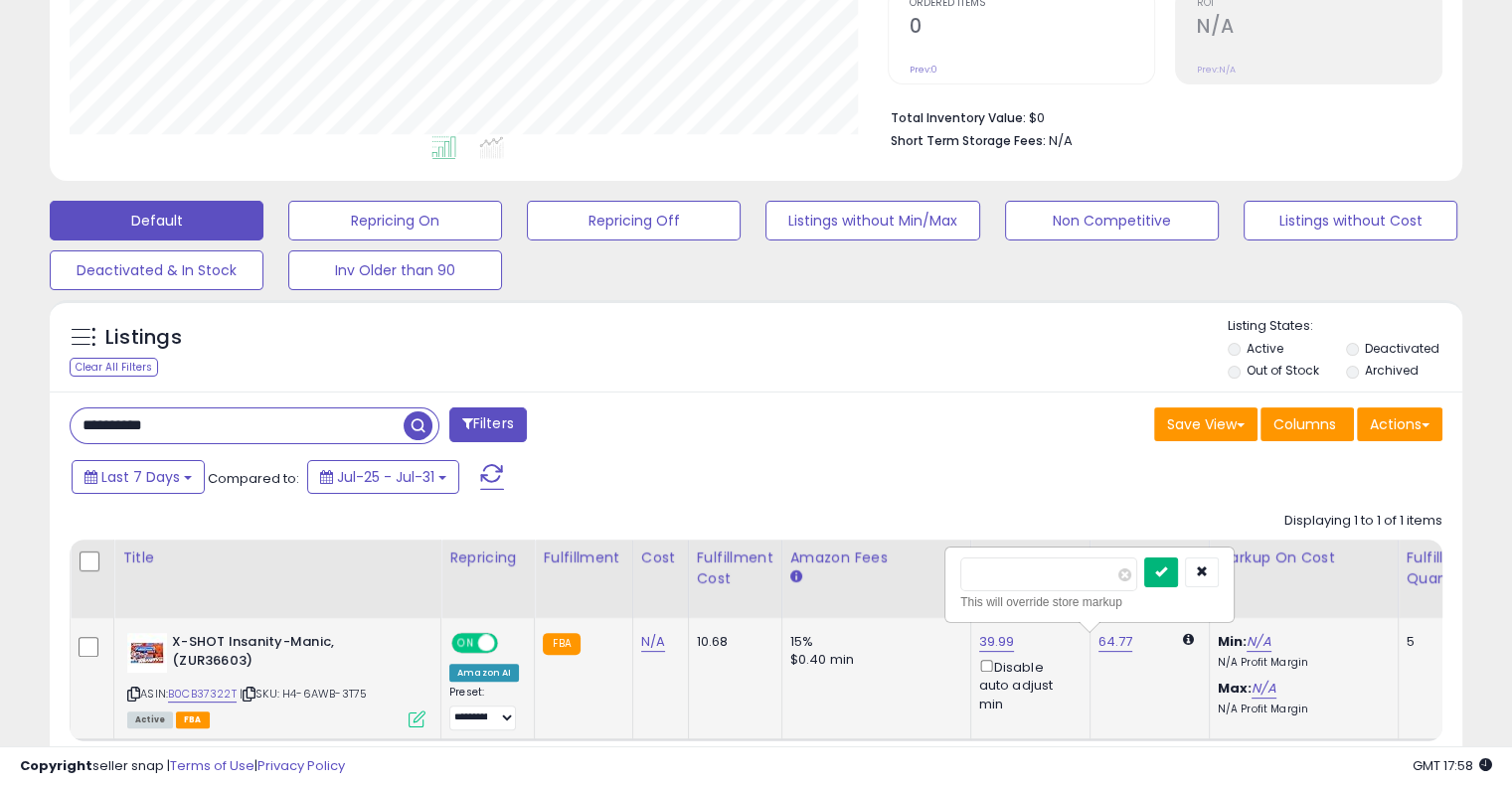 type on "*****" 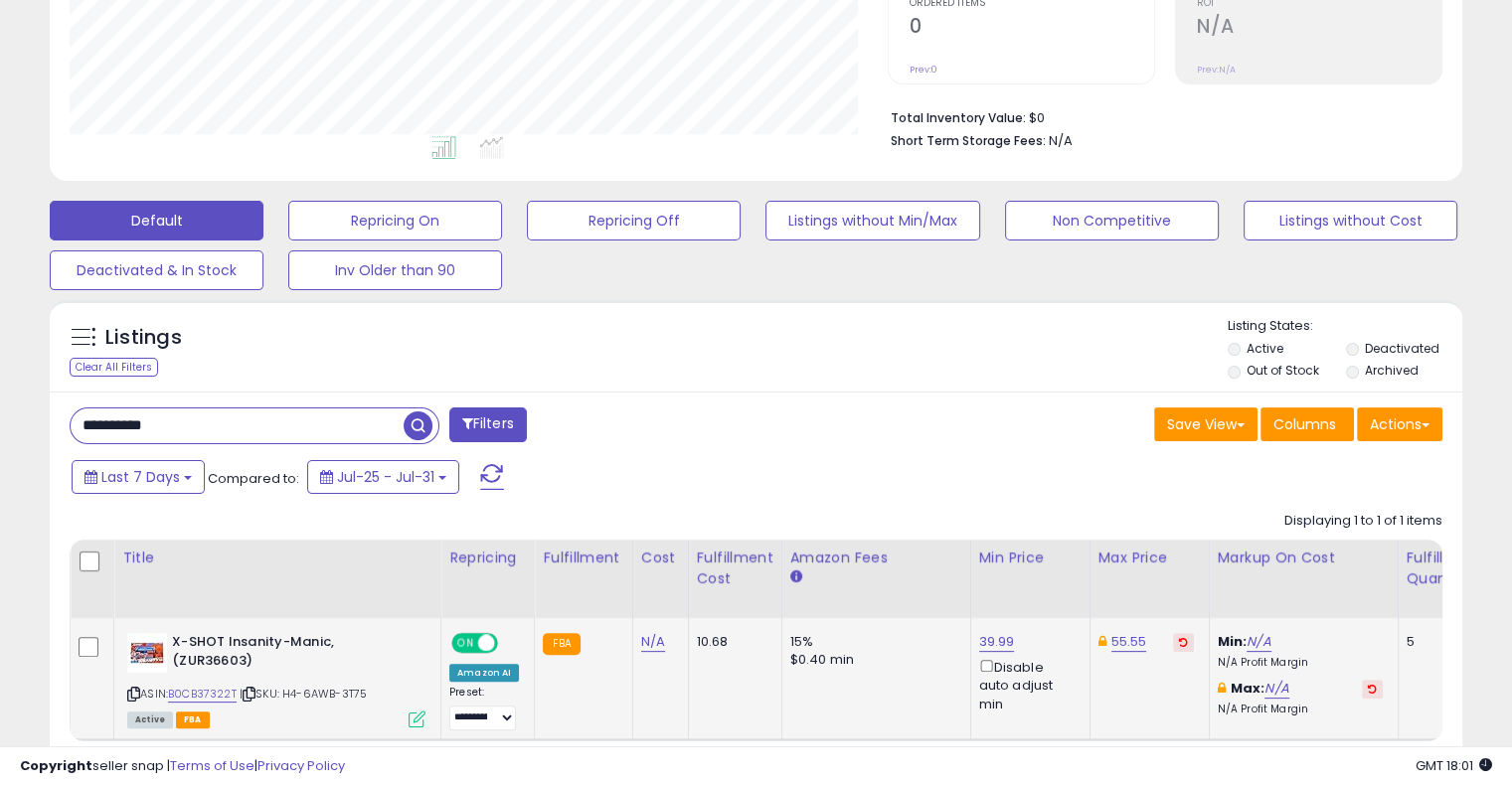click on "**********" at bounding box center [237, 425] 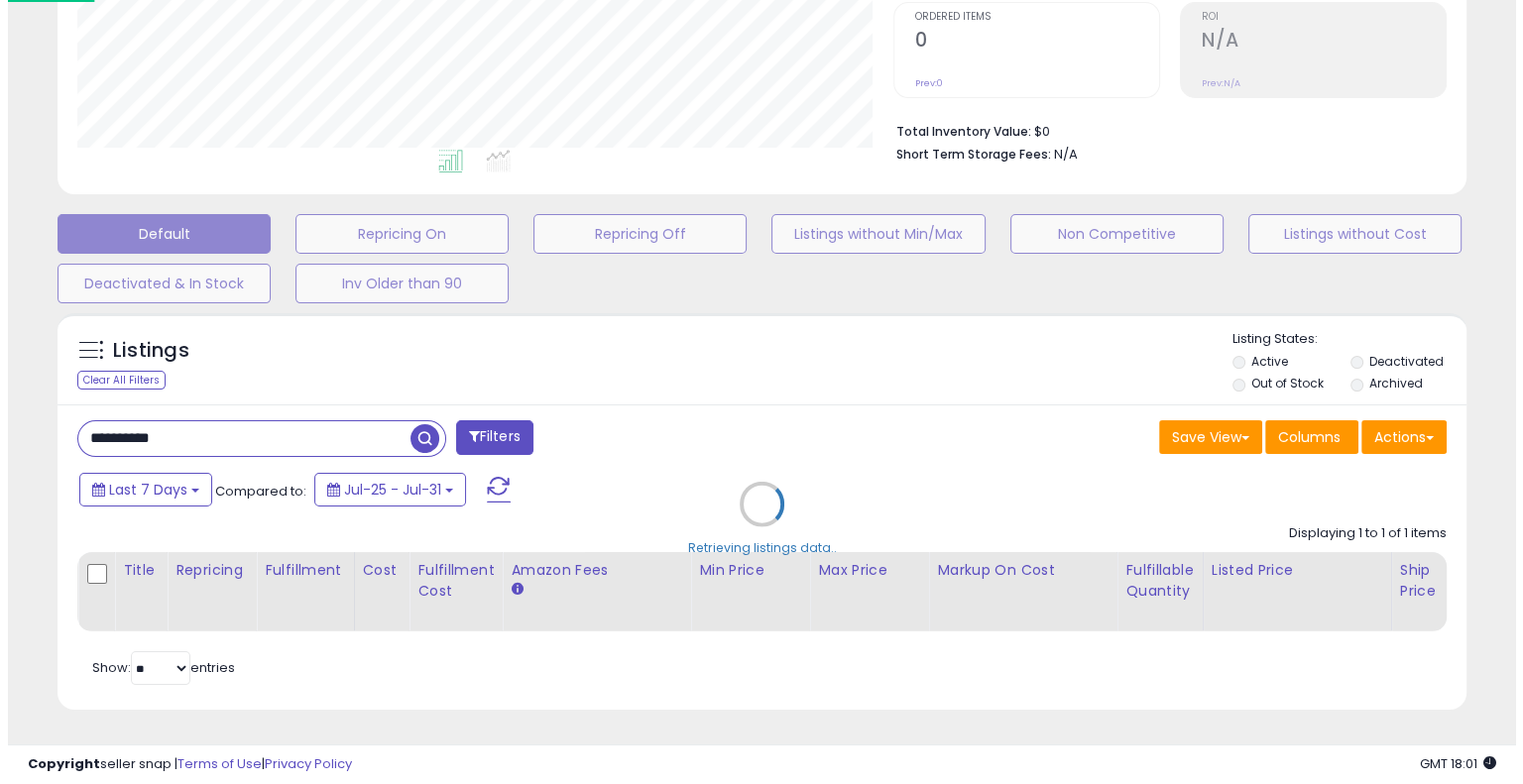 scroll, scrollTop: 990743, scrollLeft: 990712, axis: both 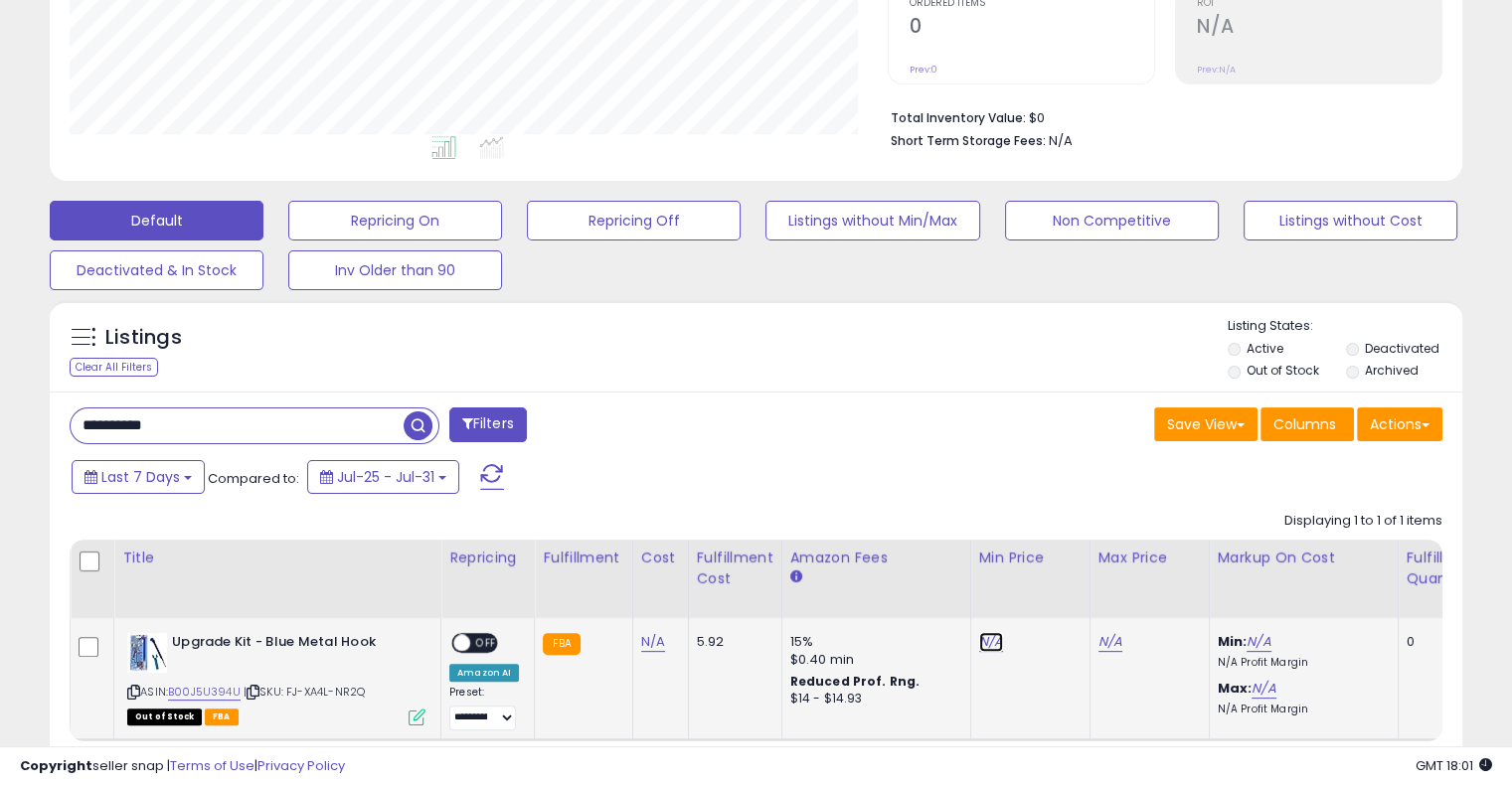 click on "N/A" at bounding box center [991, 642] 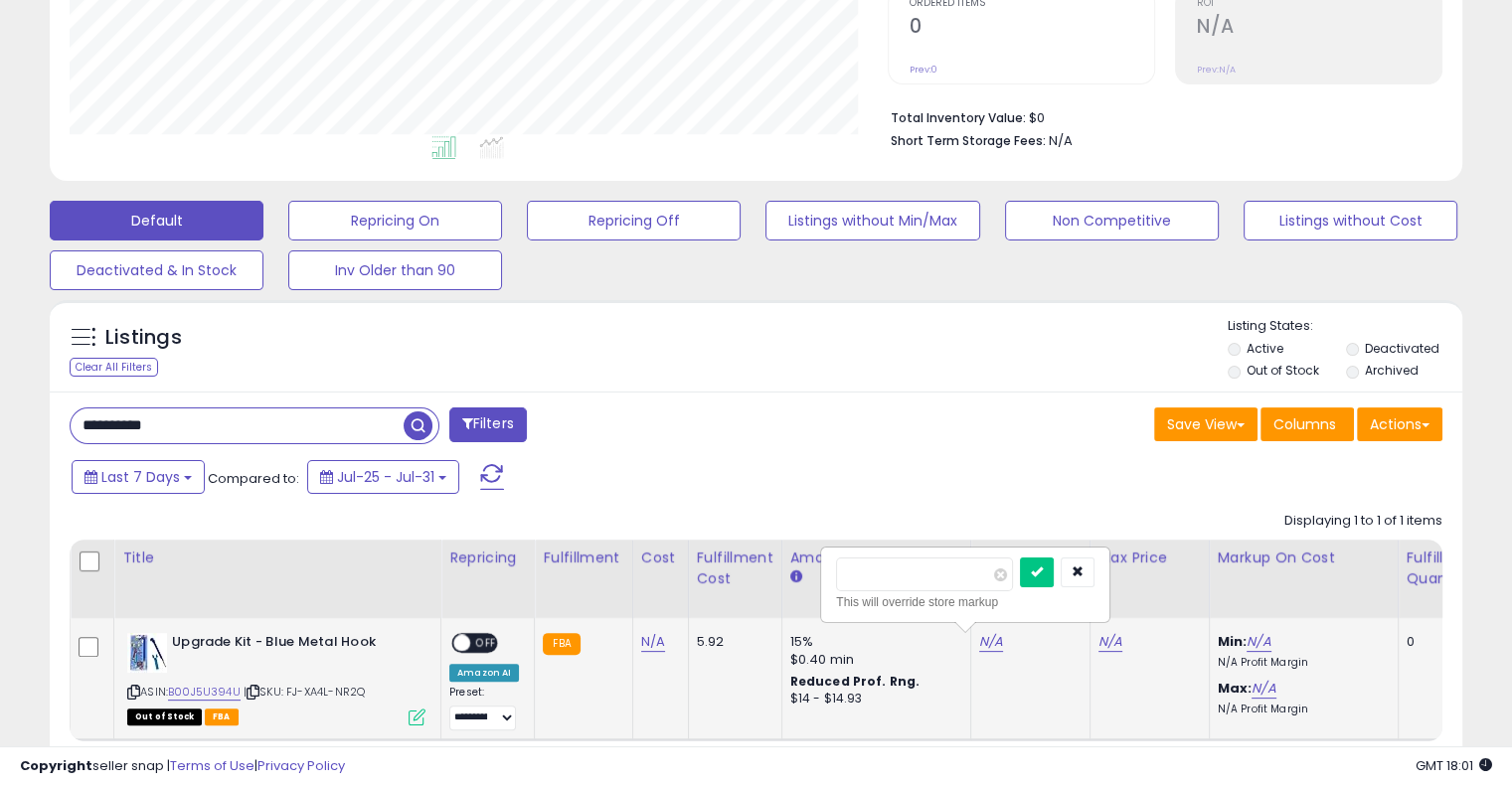 type on "*" 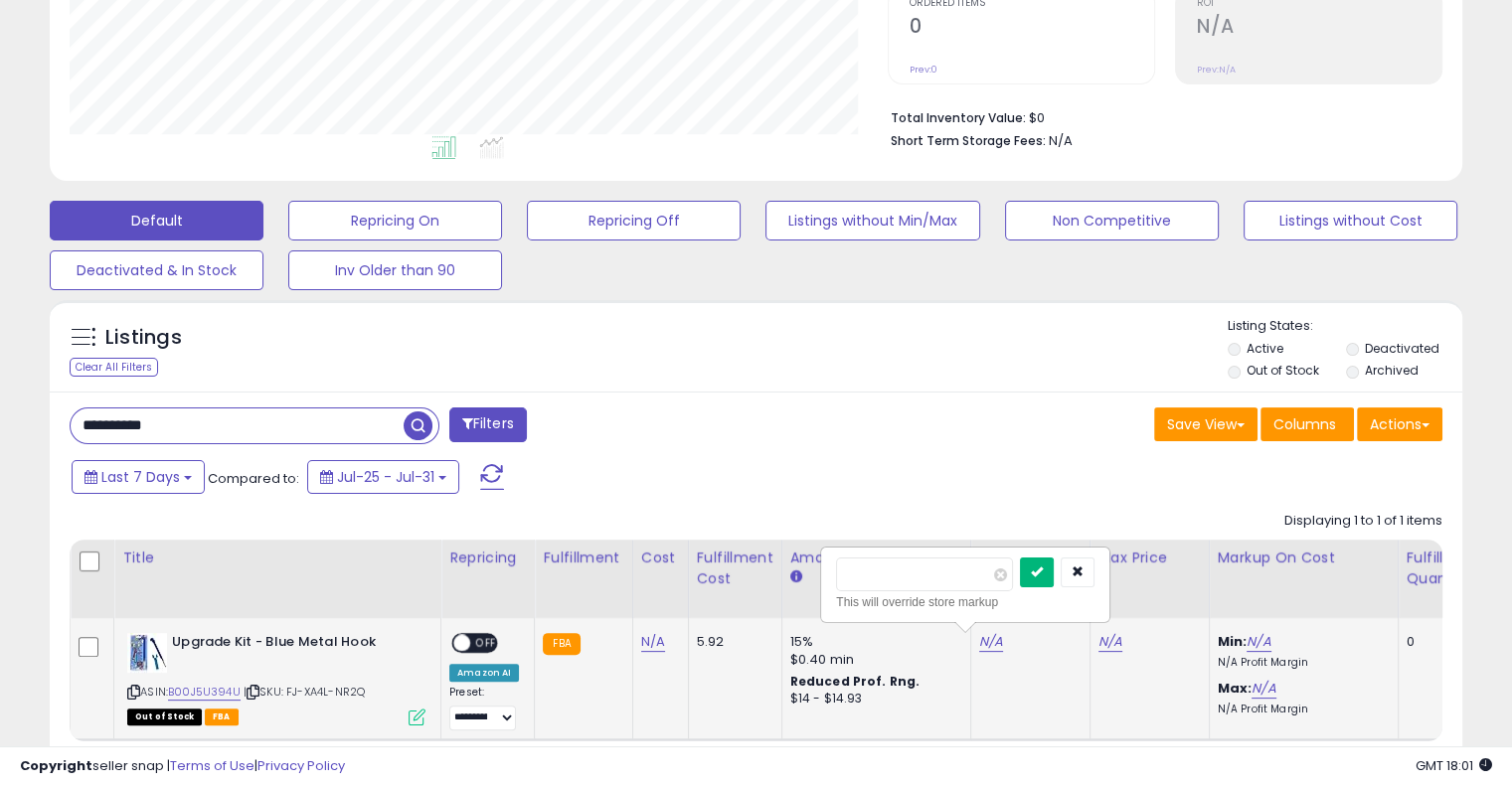 click on "*****" at bounding box center [965, 574] 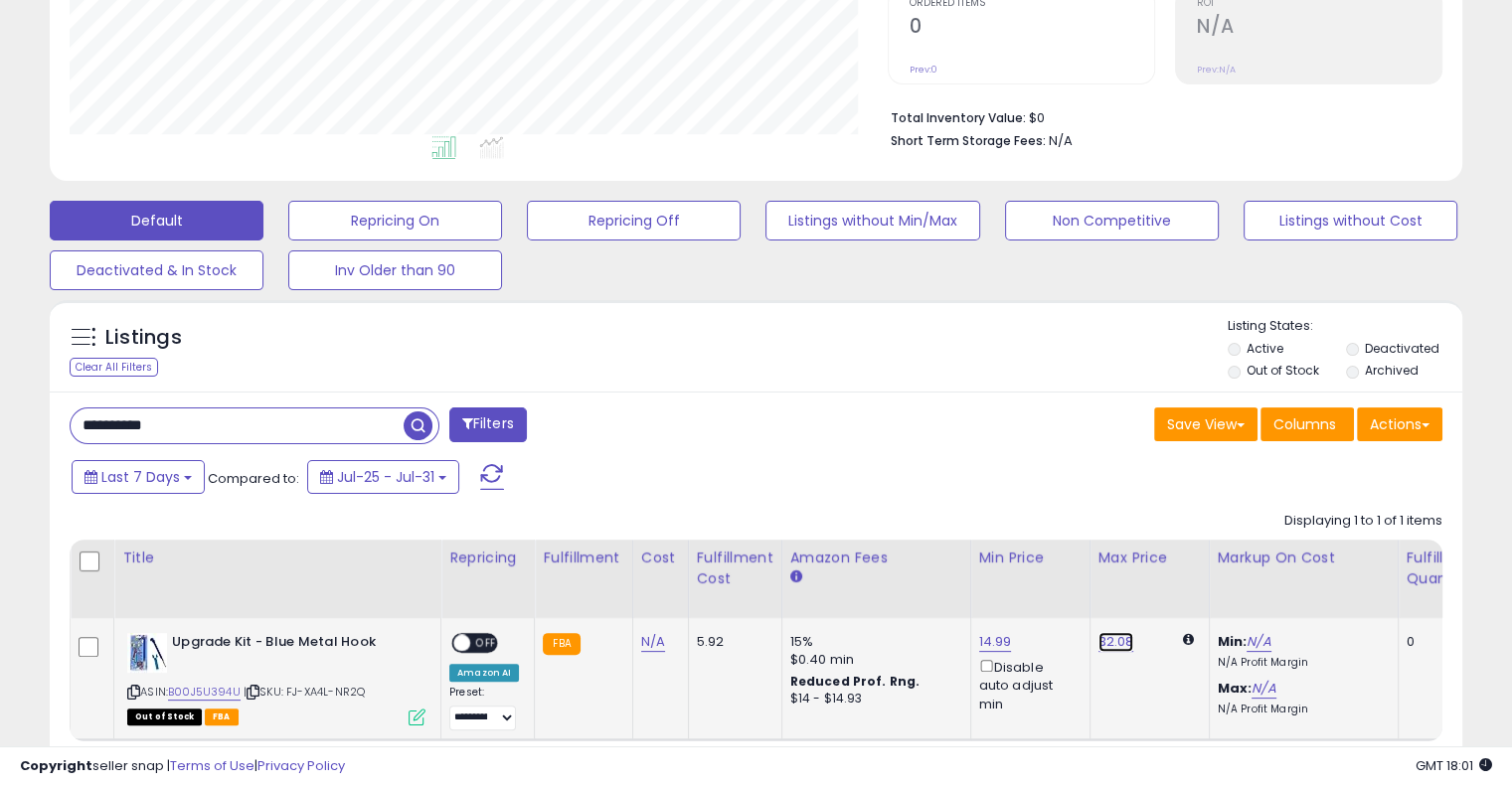 click on "32.08" at bounding box center (1116, 642) 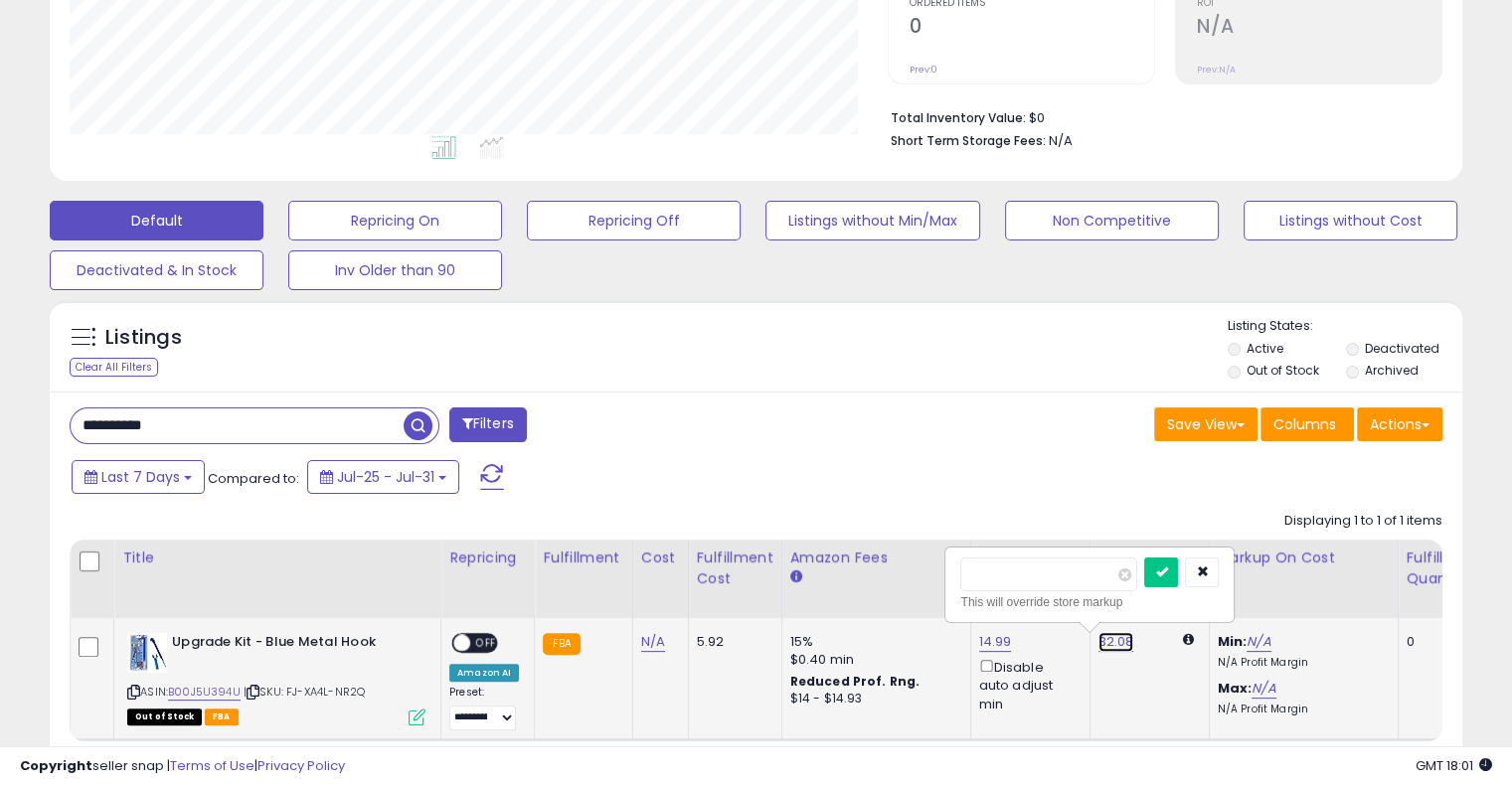 click on "32.08" at bounding box center [1116, 642] 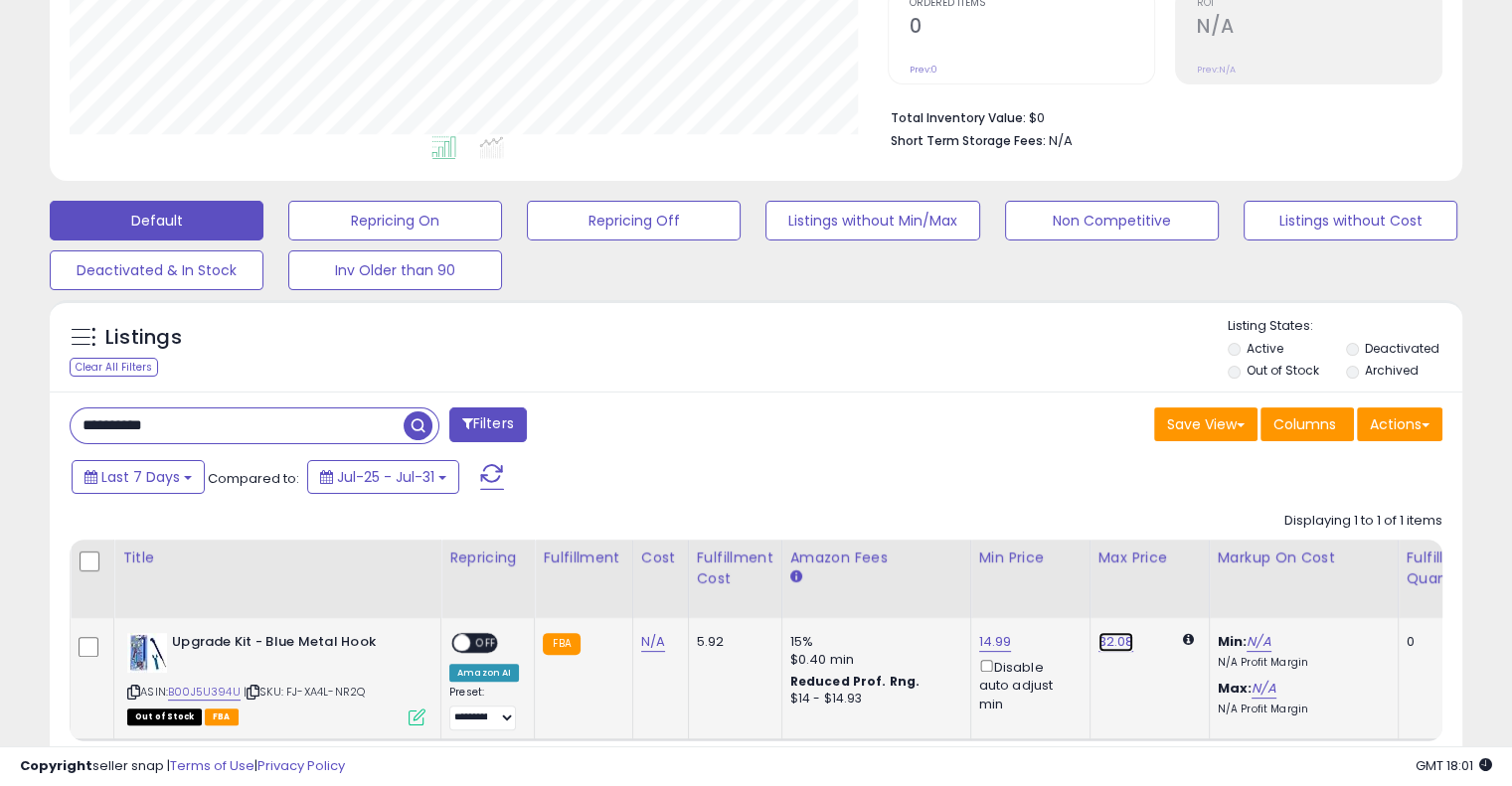 click on "32.08" at bounding box center [1116, 642] 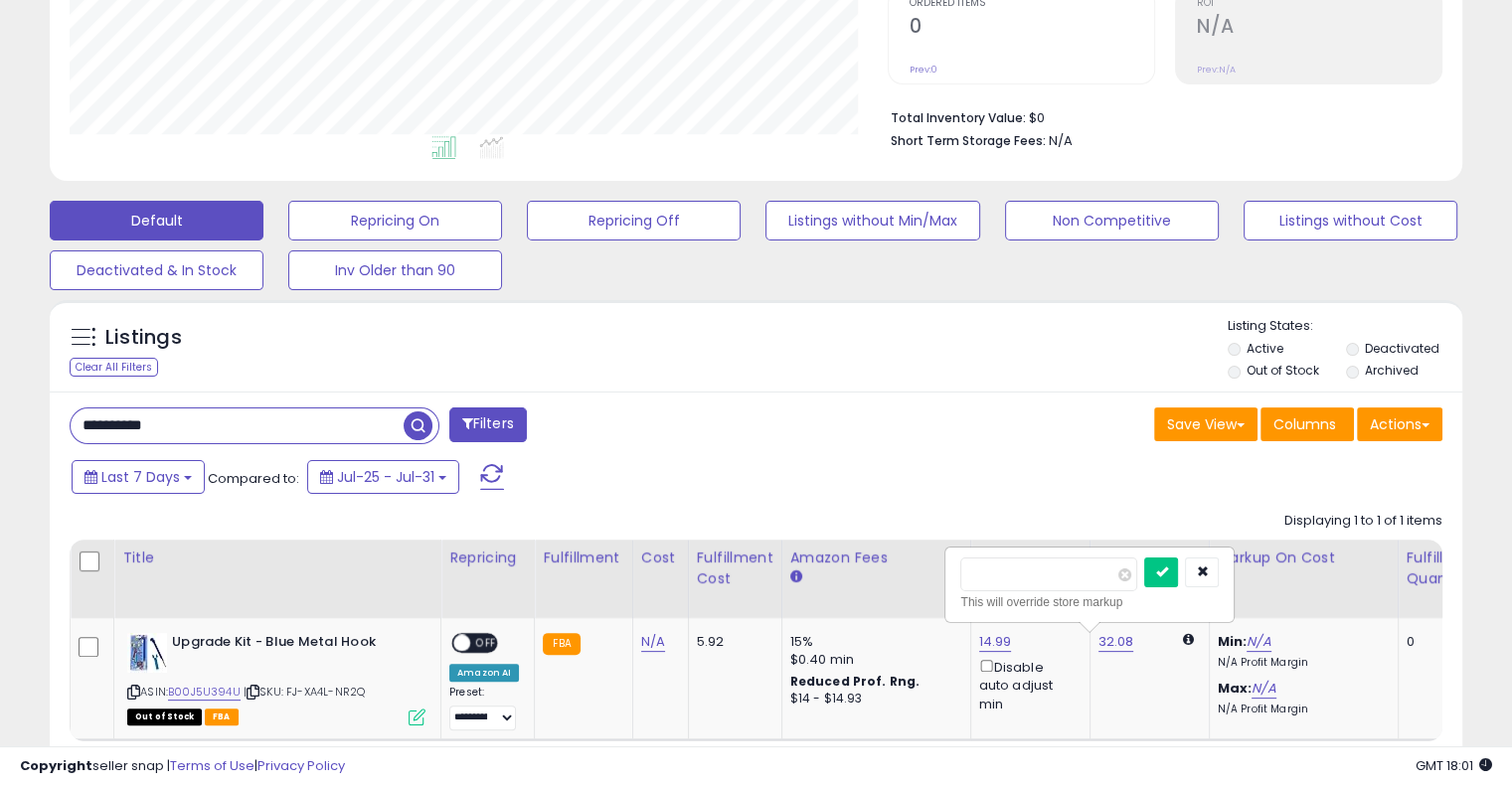 drag, startPoint x: 1012, startPoint y: 574, endPoint x: 936, endPoint y: 566, distance: 76.41989 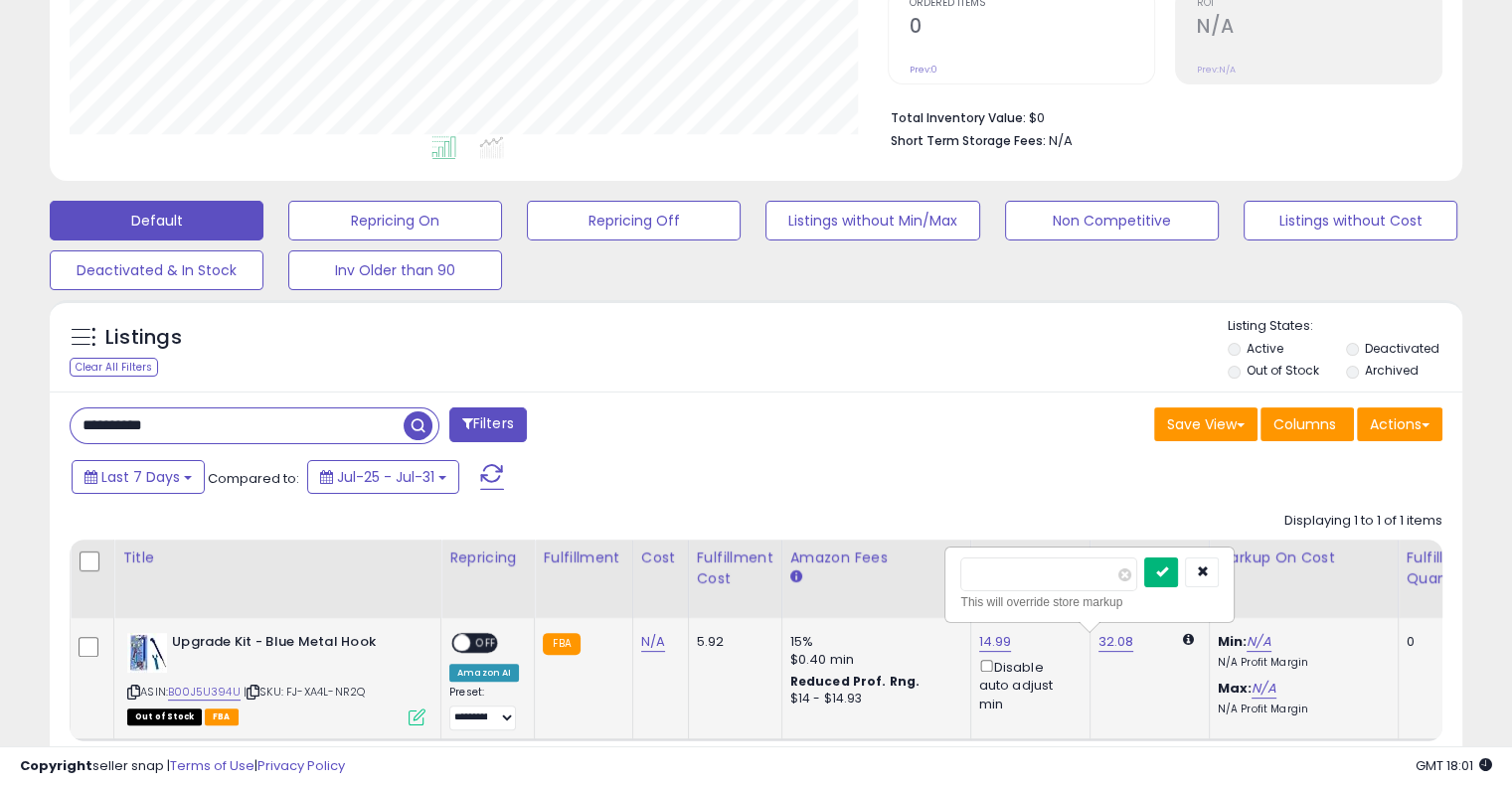 type on "*****" 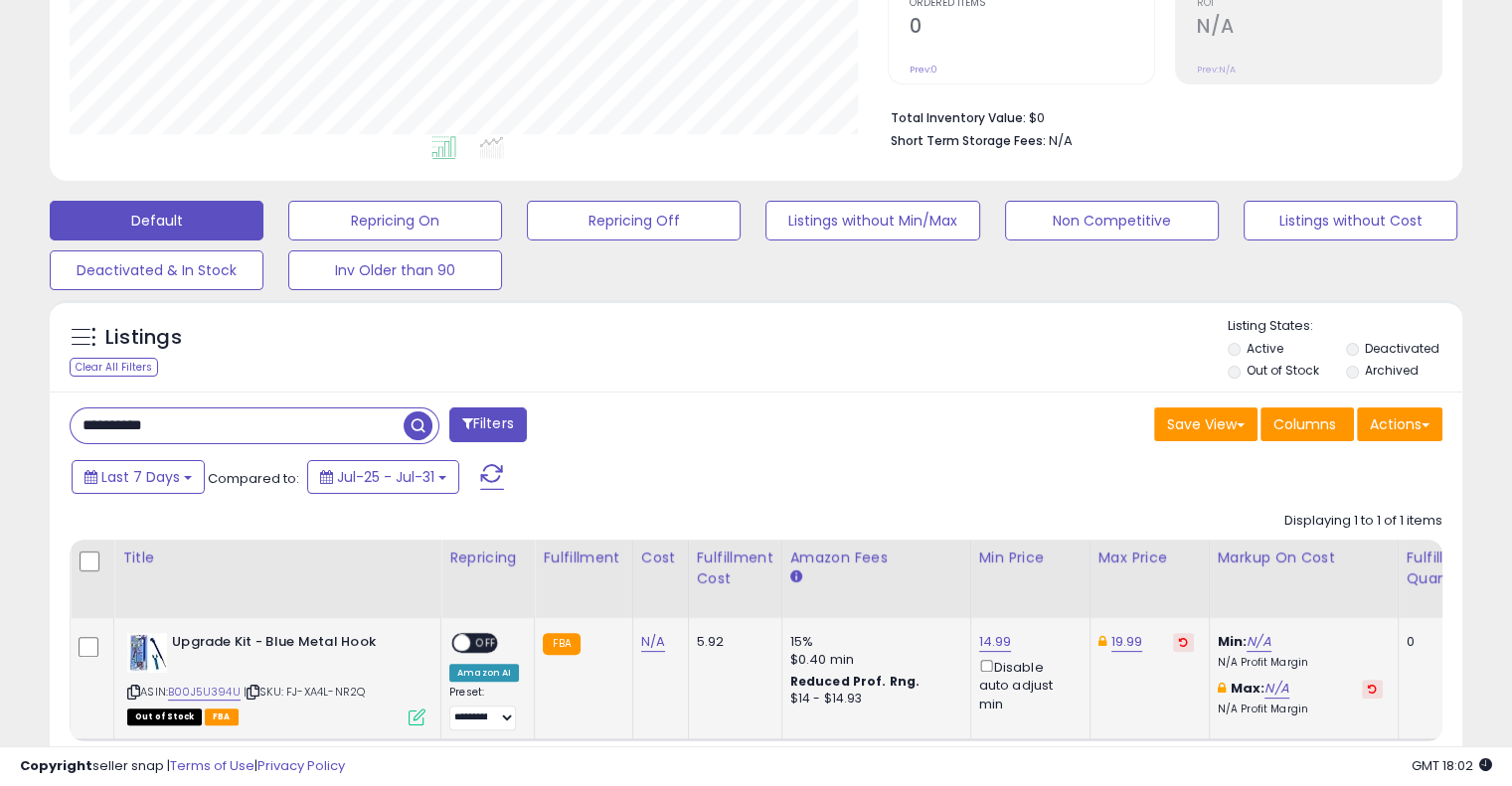 click on "ON   OFF" at bounding box center (474, 643) 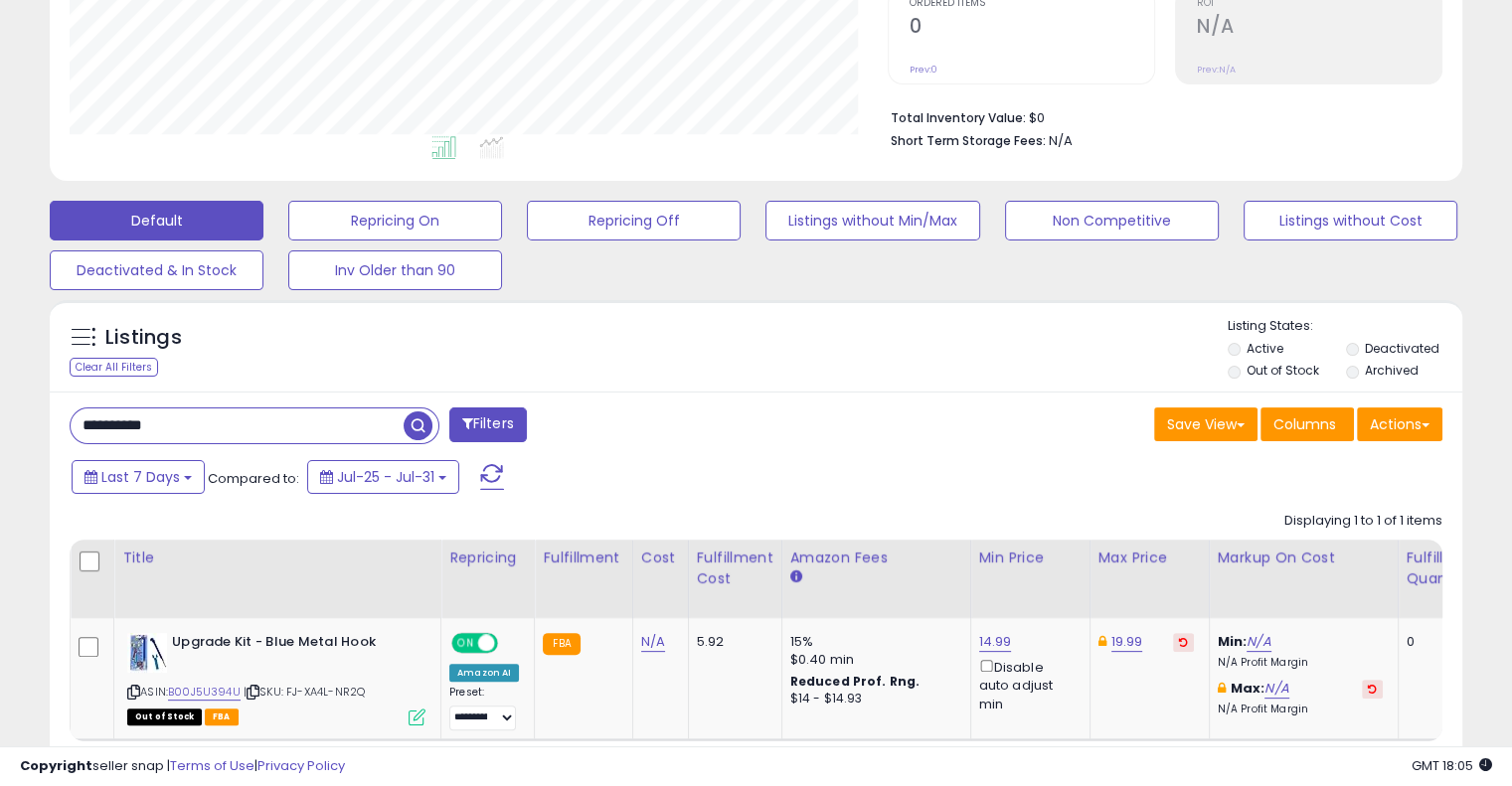 click on "**********" at bounding box center [237, 425] 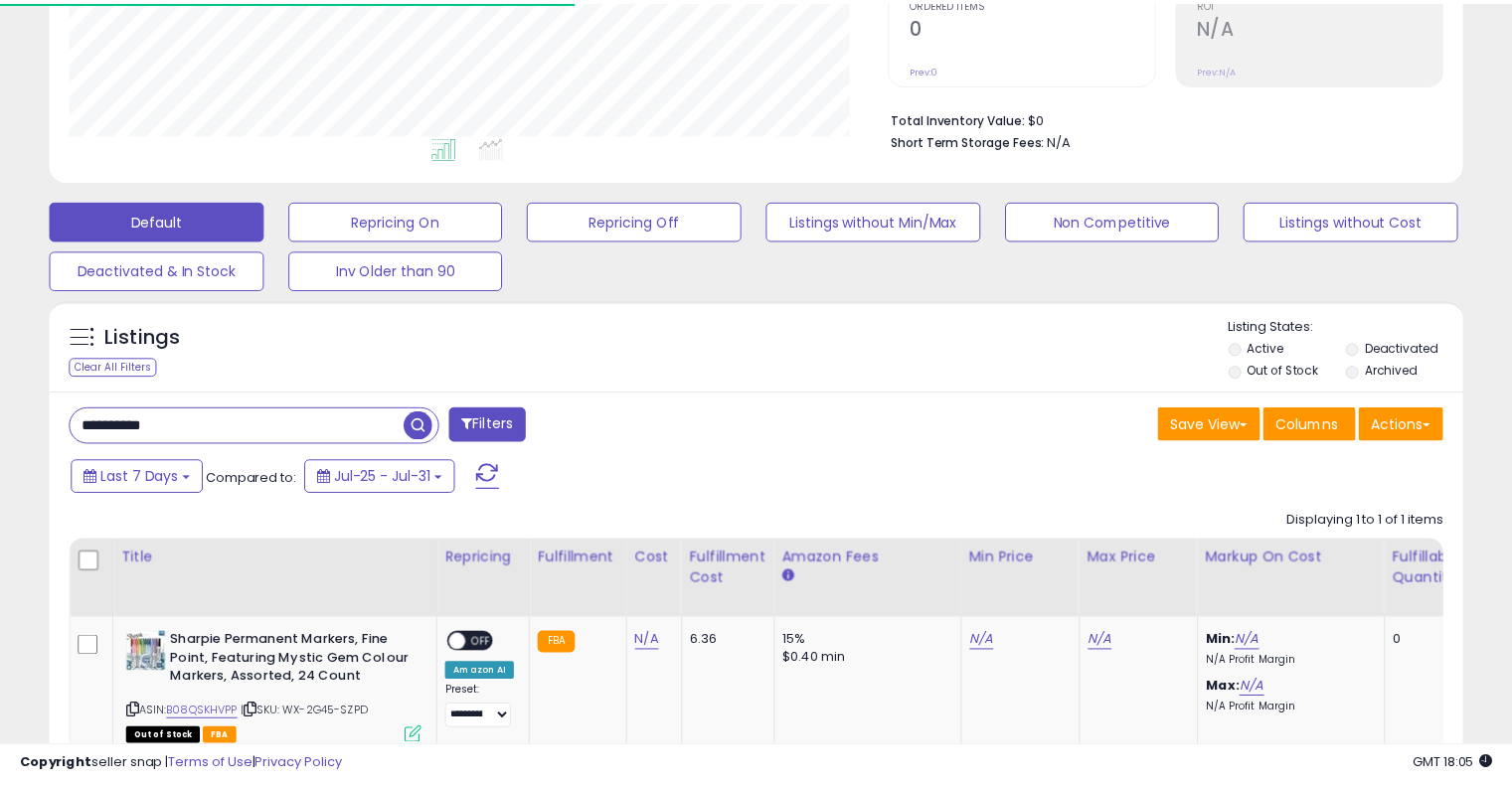 scroll, scrollTop: 406, scrollLeft: 817, axis: both 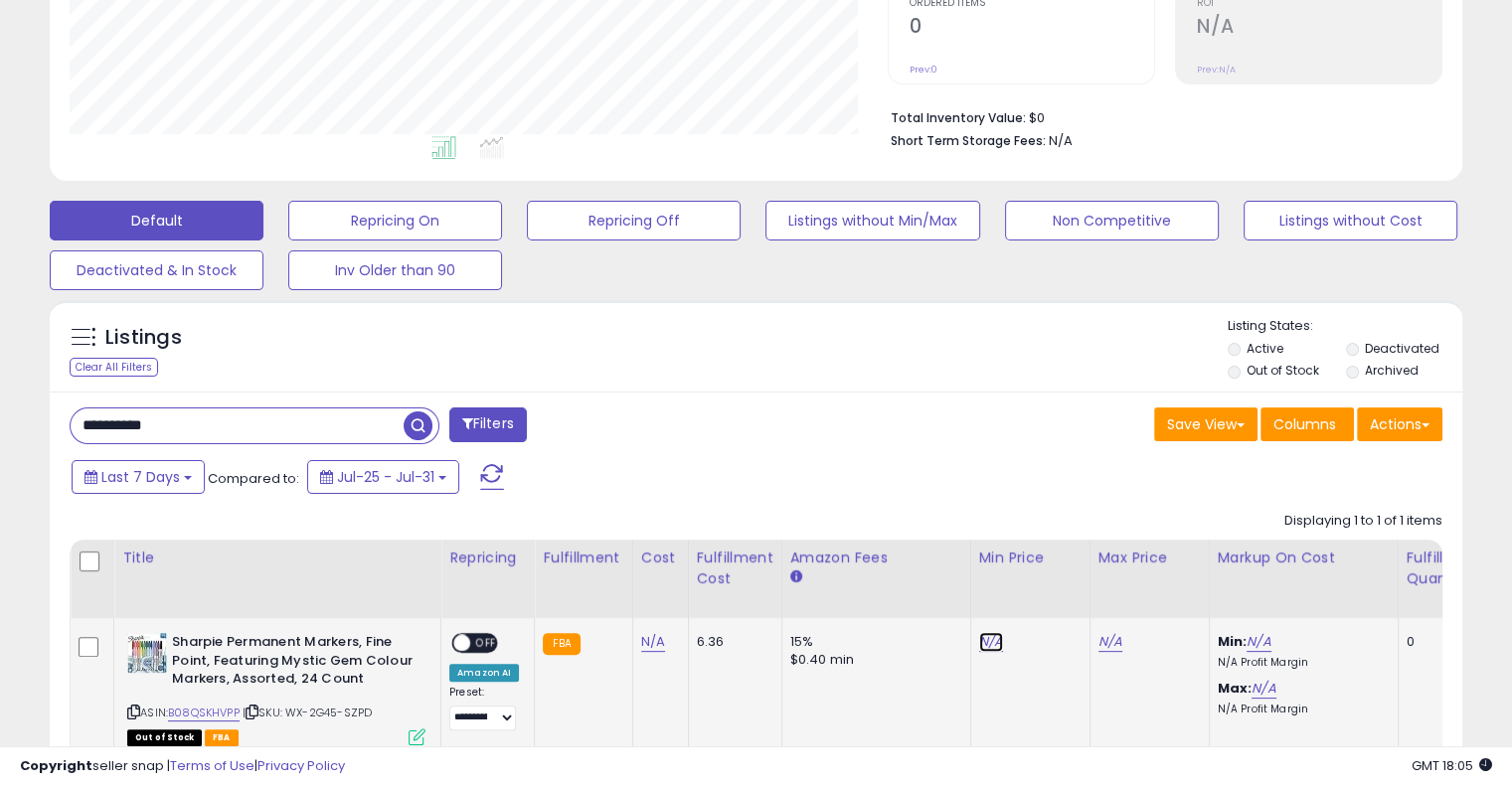 click on "N/A" at bounding box center (991, 642) 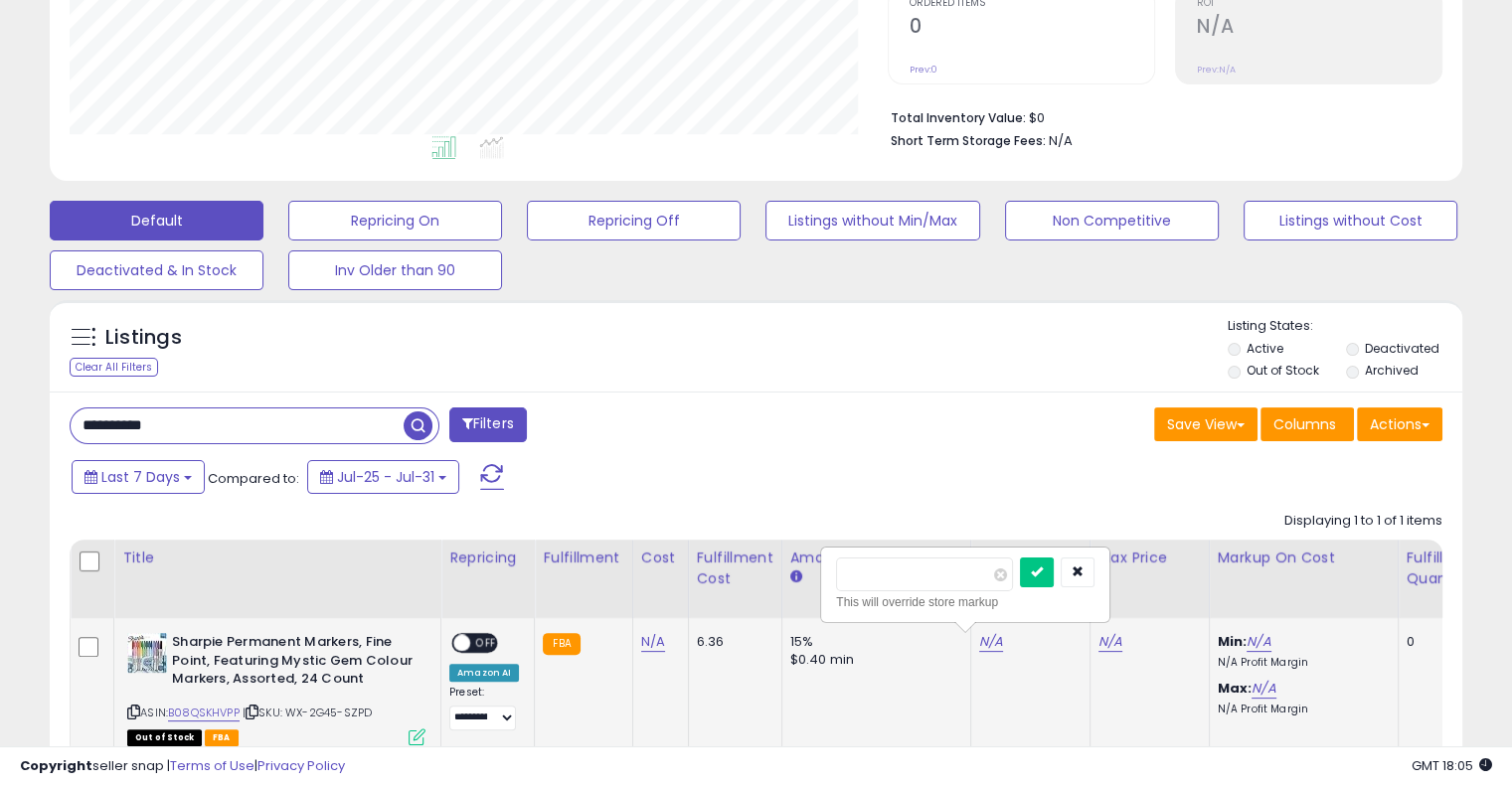 click at bounding box center (924, 574) 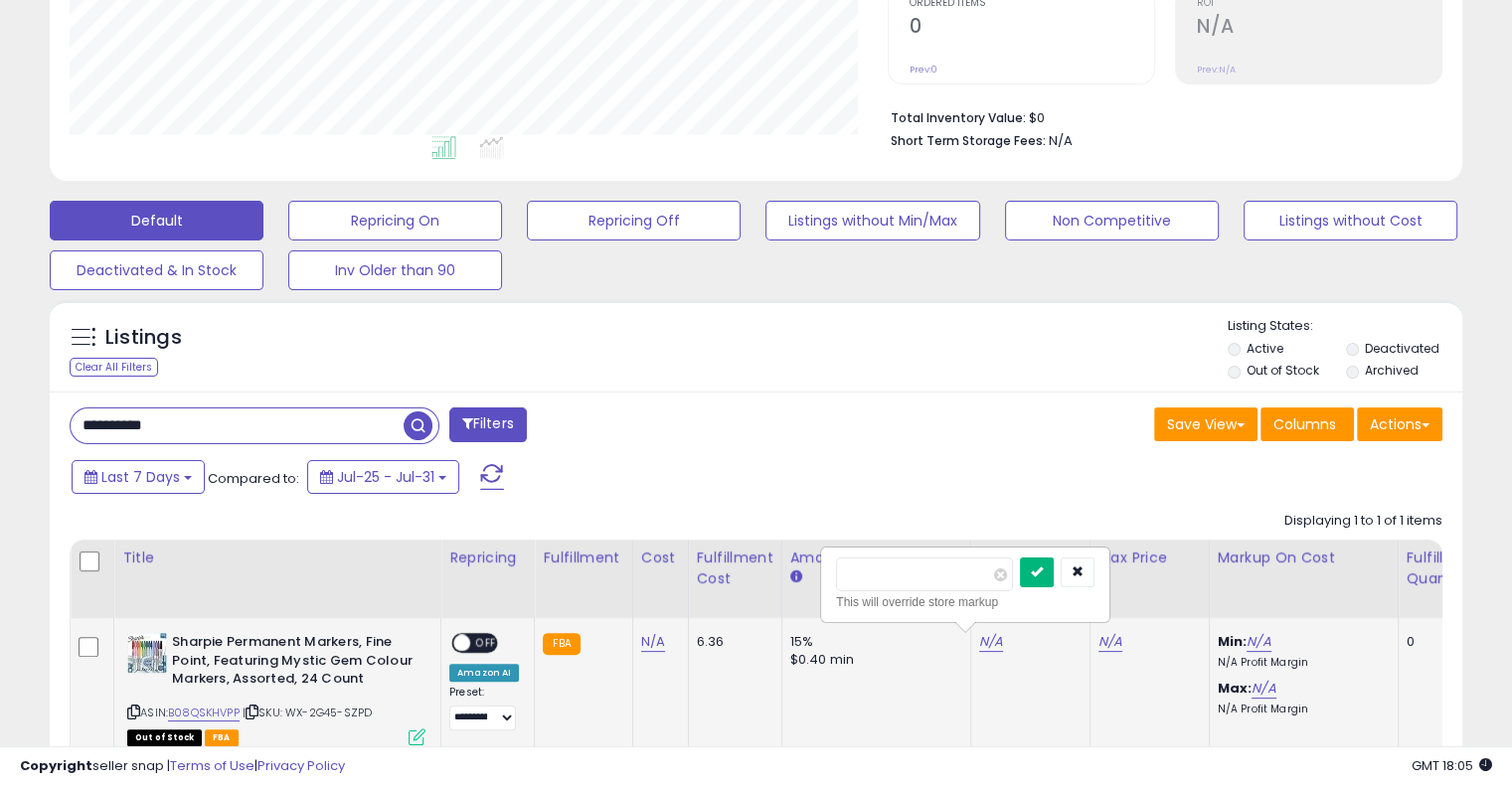 type on "*****" 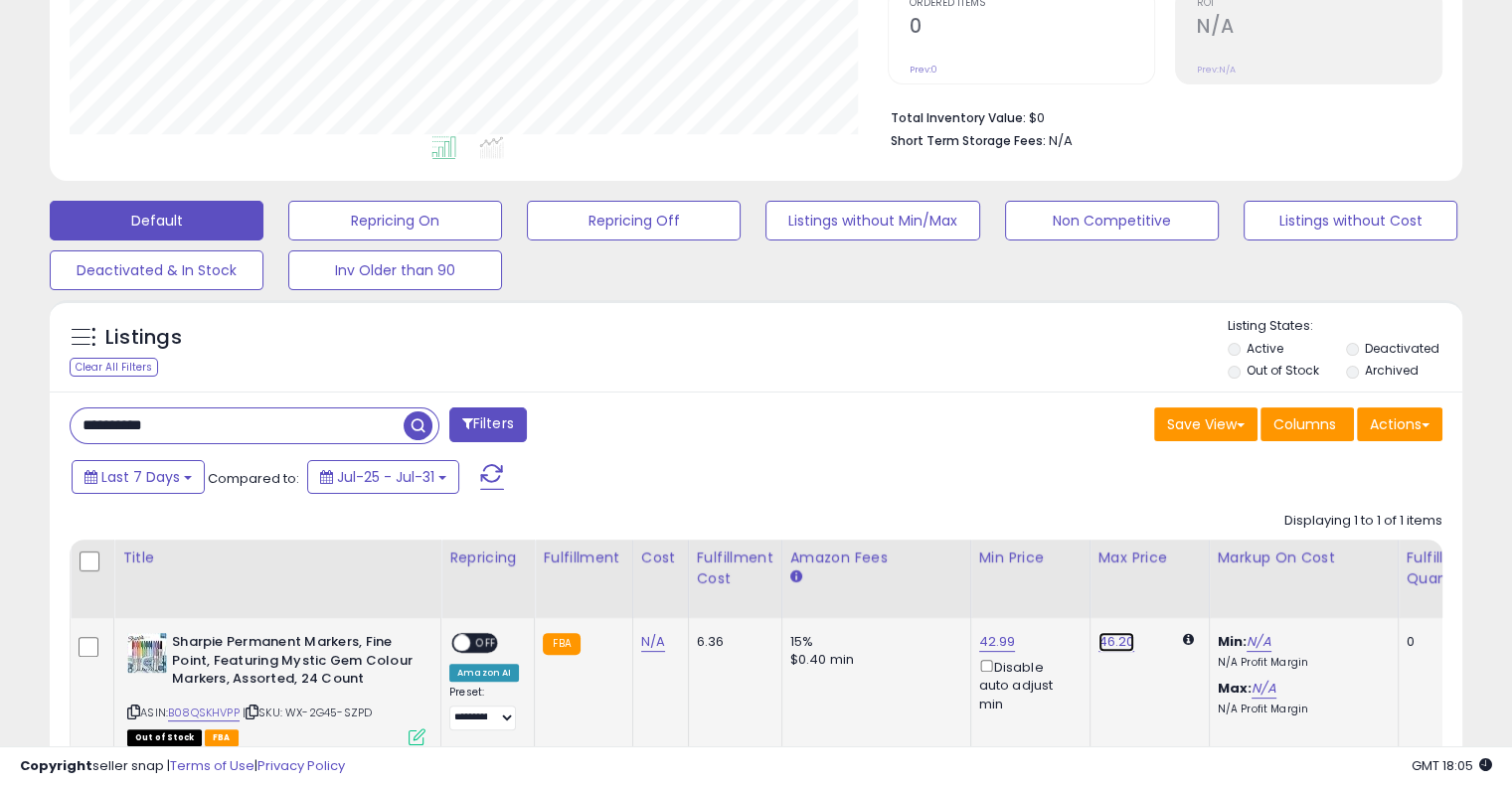click on "46.20" at bounding box center [1116, 642] 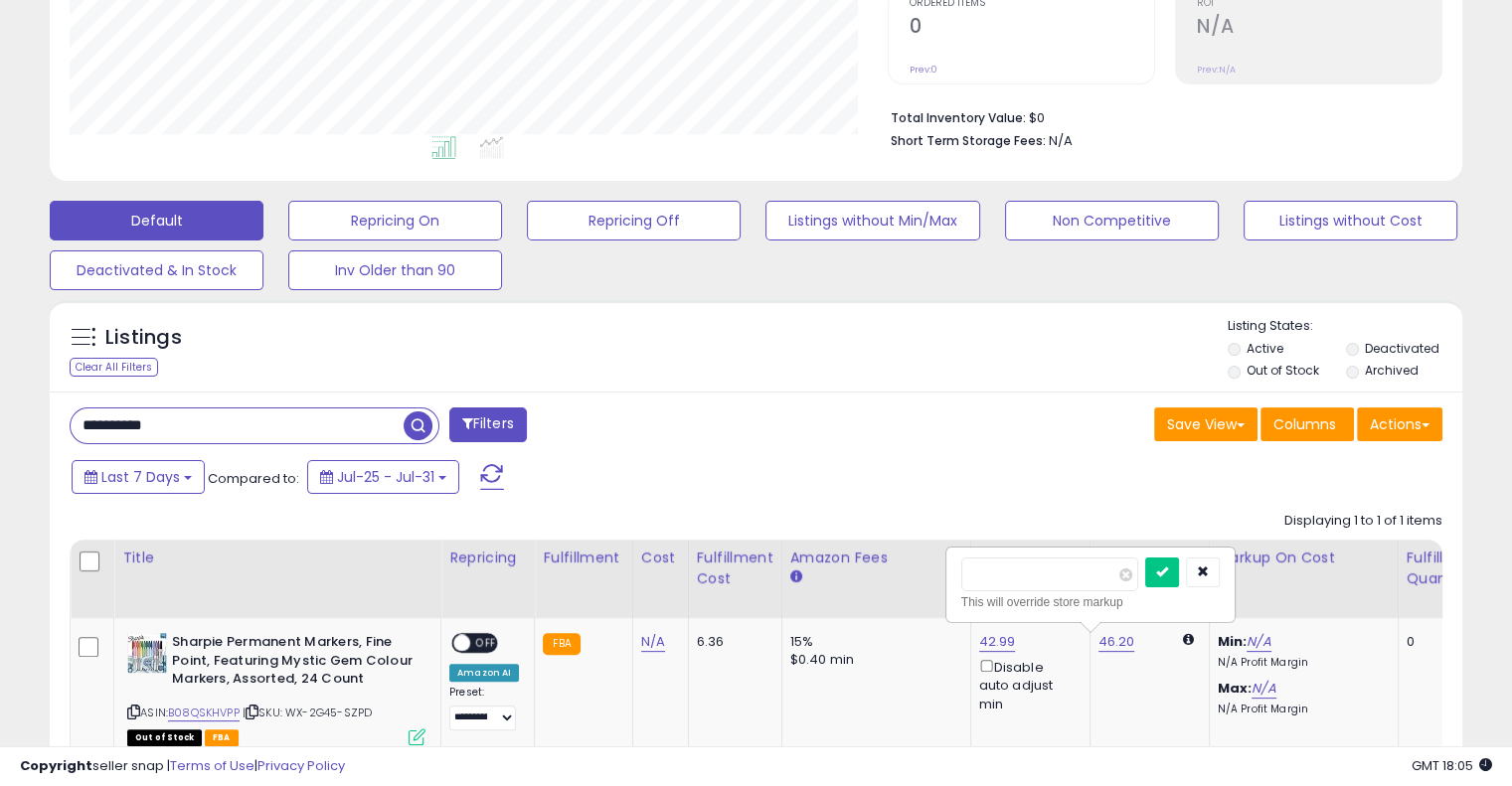 drag, startPoint x: 969, startPoint y: 565, endPoint x: 932, endPoint y: 563, distance: 37.054015 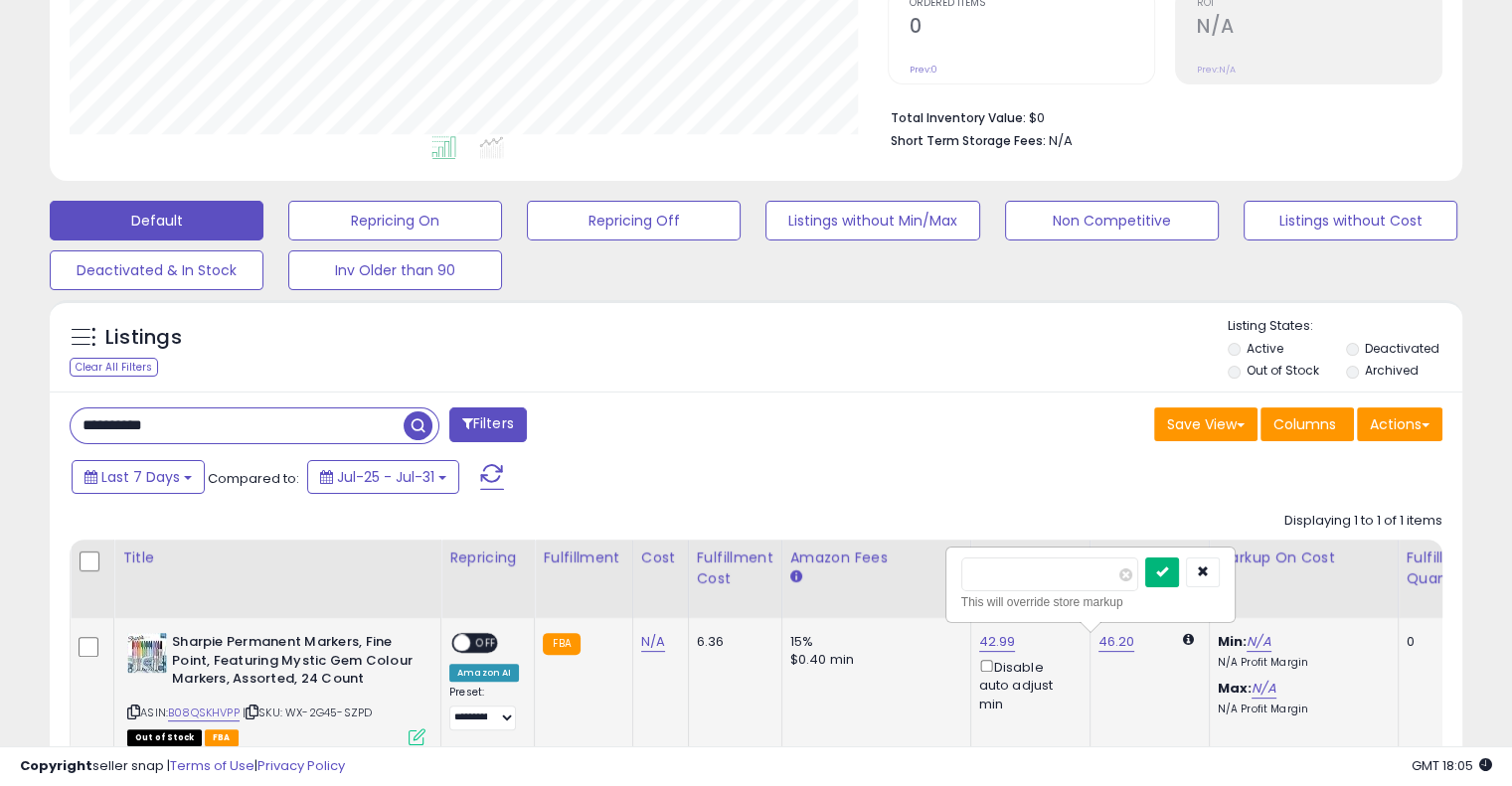 type on "*****" 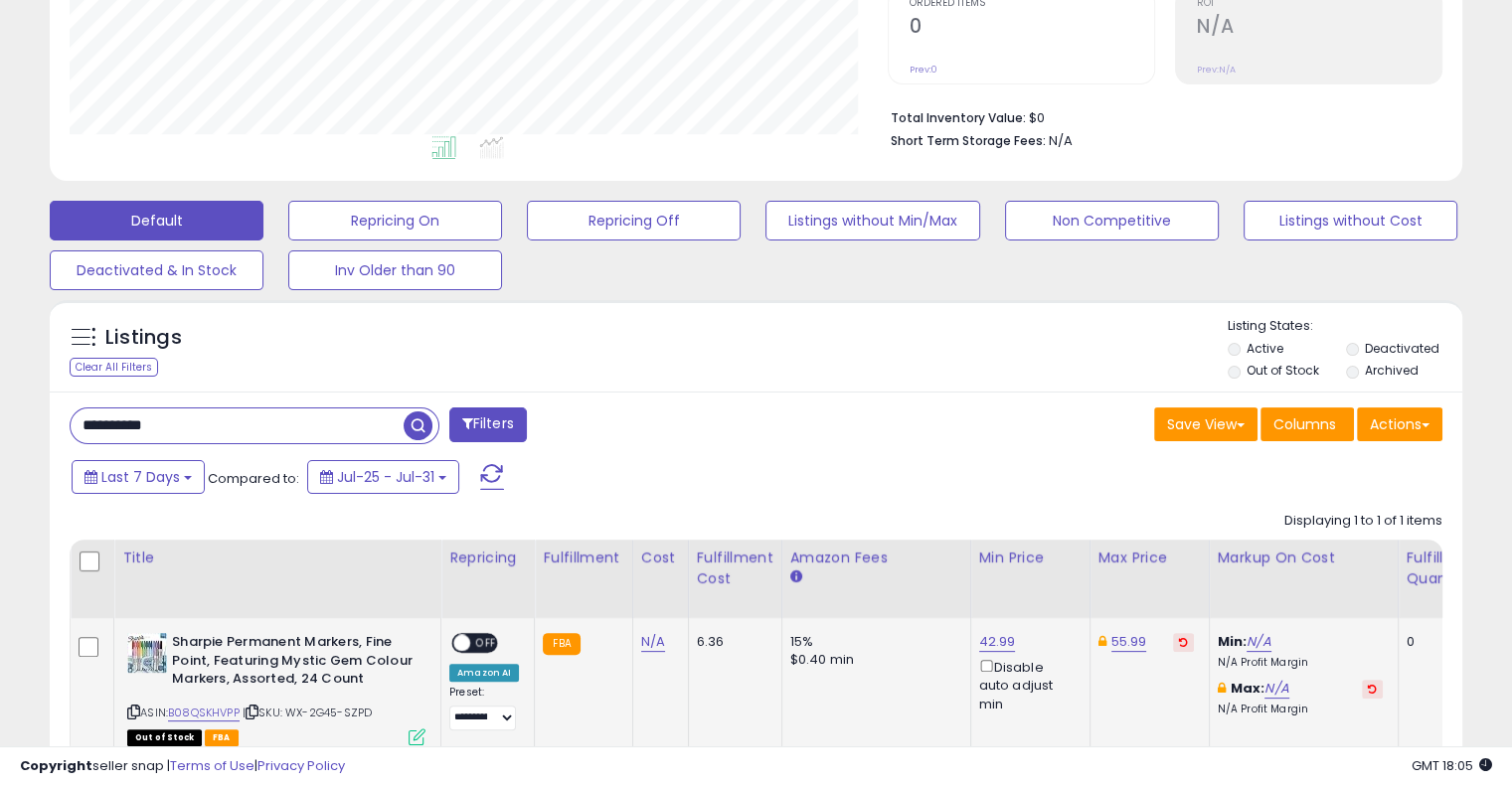click on "OFF" at bounding box center (486, 643) 